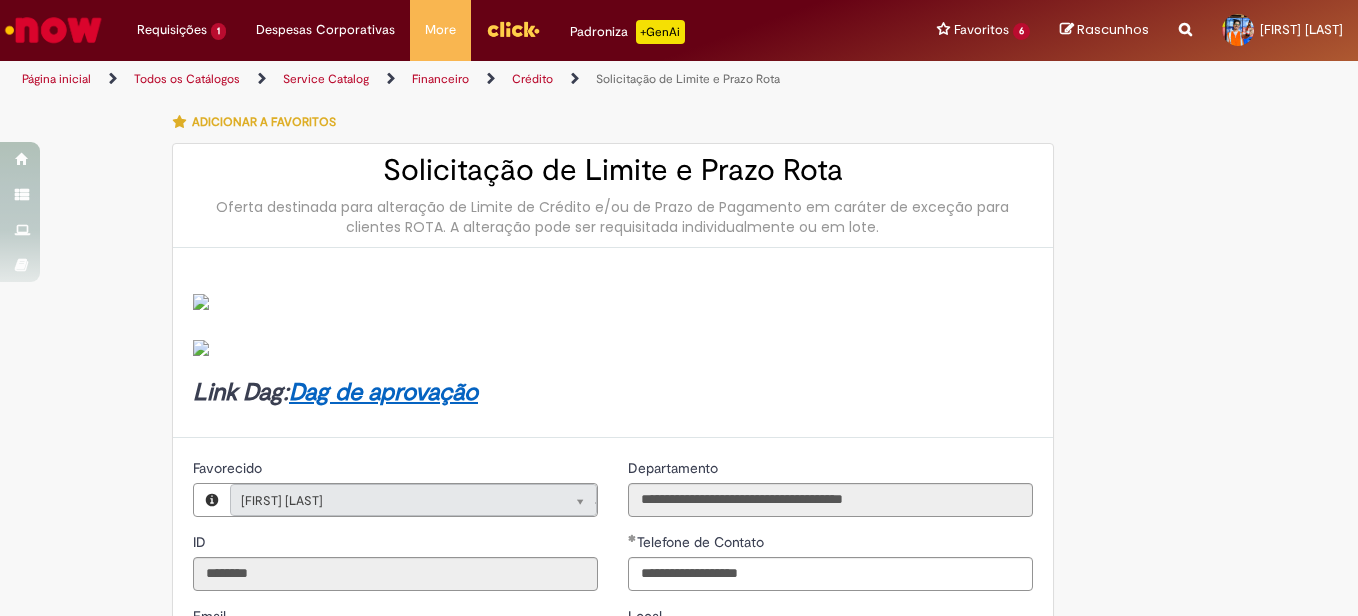 select on "**********" 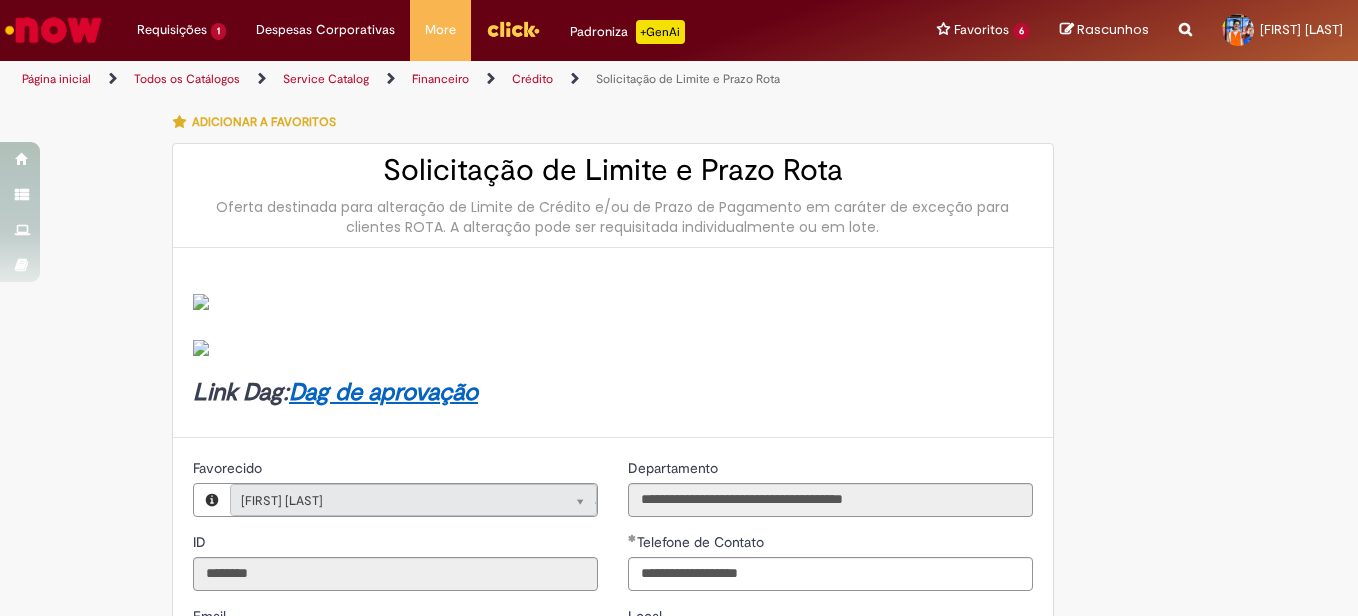 scroll, scrollTop: 0, scrollLeft: 0, axis: both 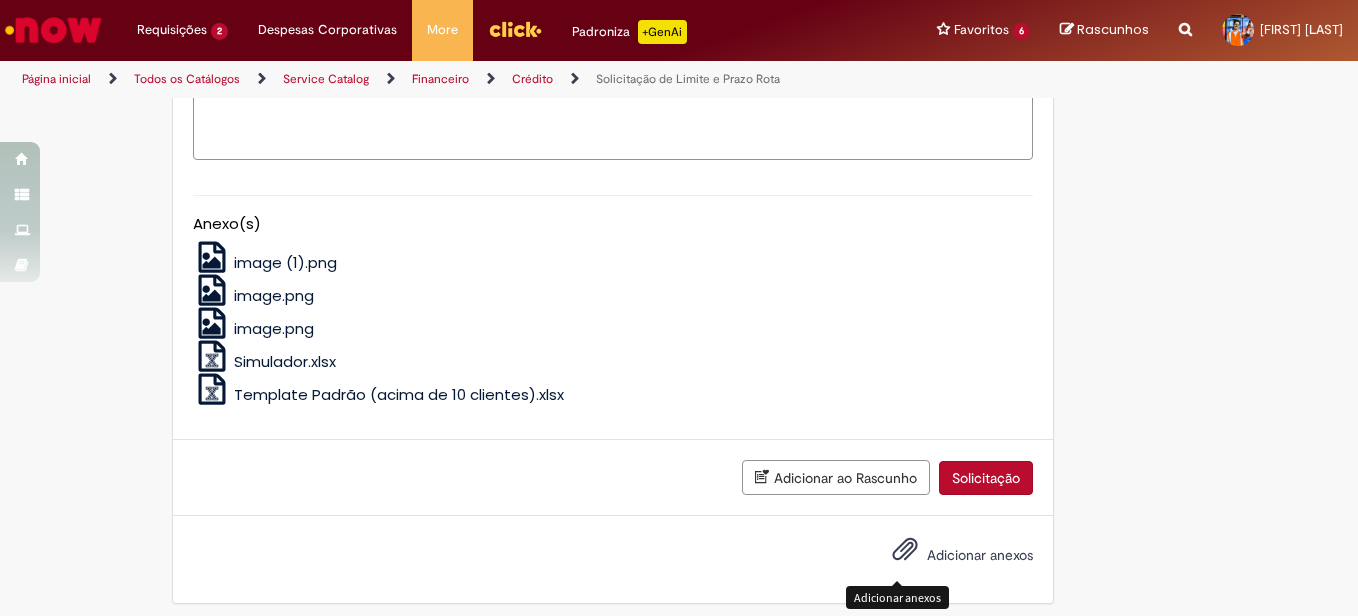 click at bounding box center [905, 550] 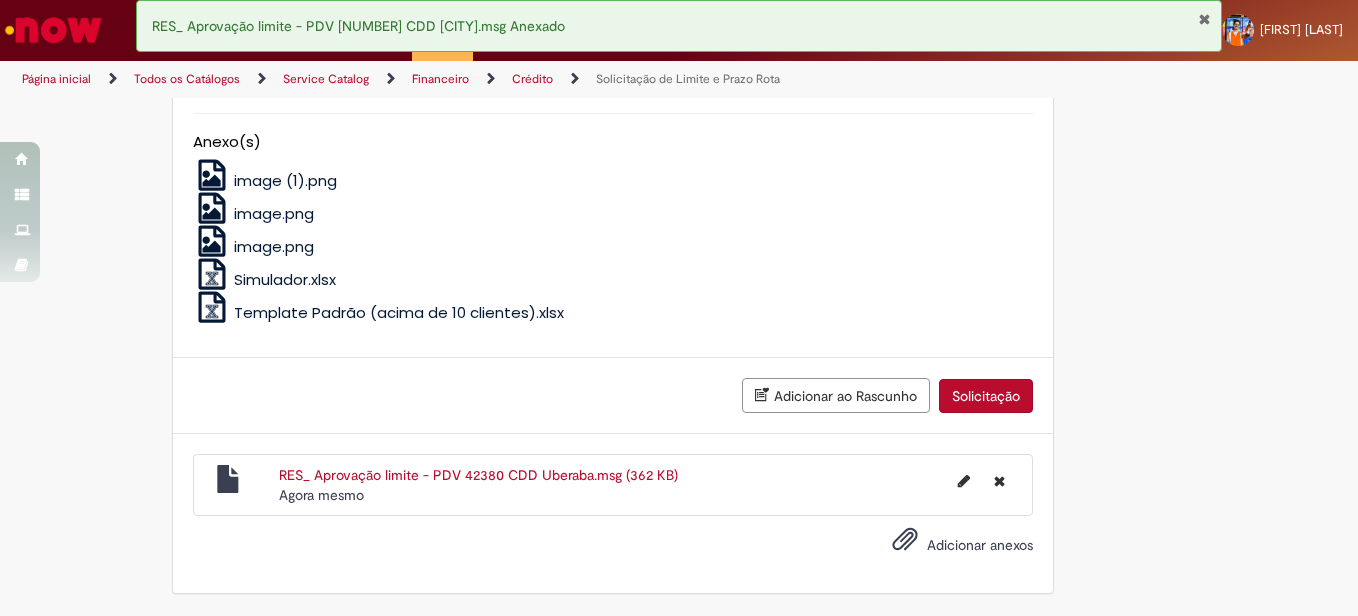 click on "Solicitação" at bounding box center [986, 396] 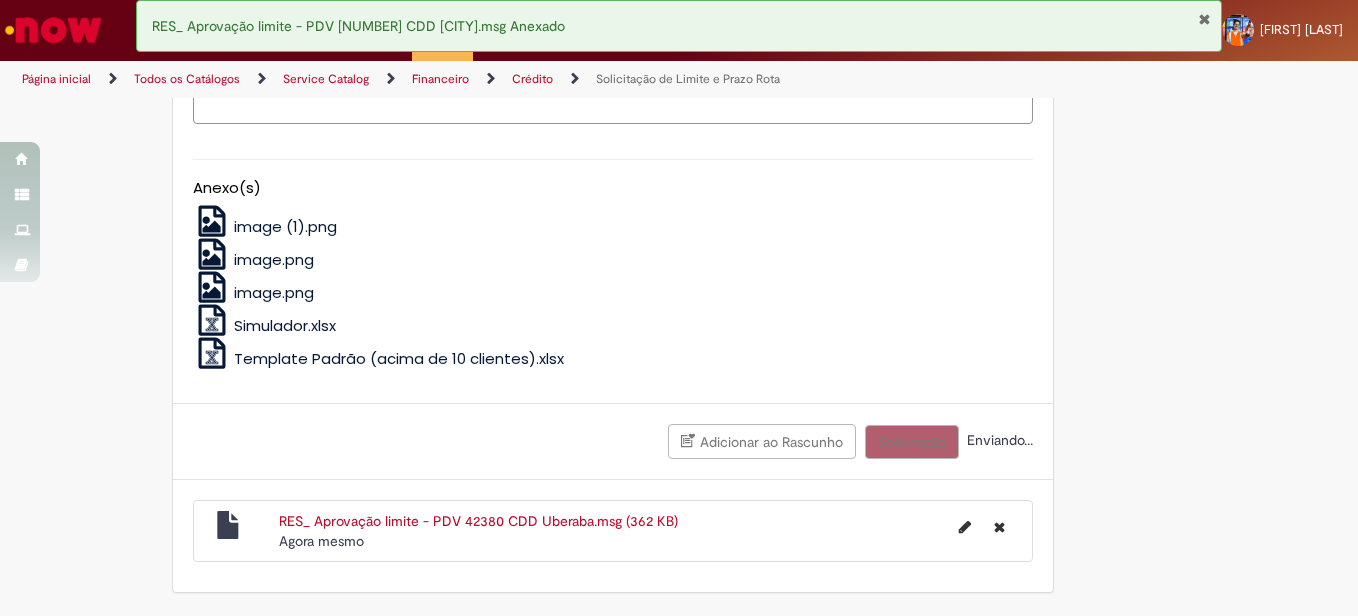 scroll, scrollTop: 1336, scrollLeft: 0, axis: vertical 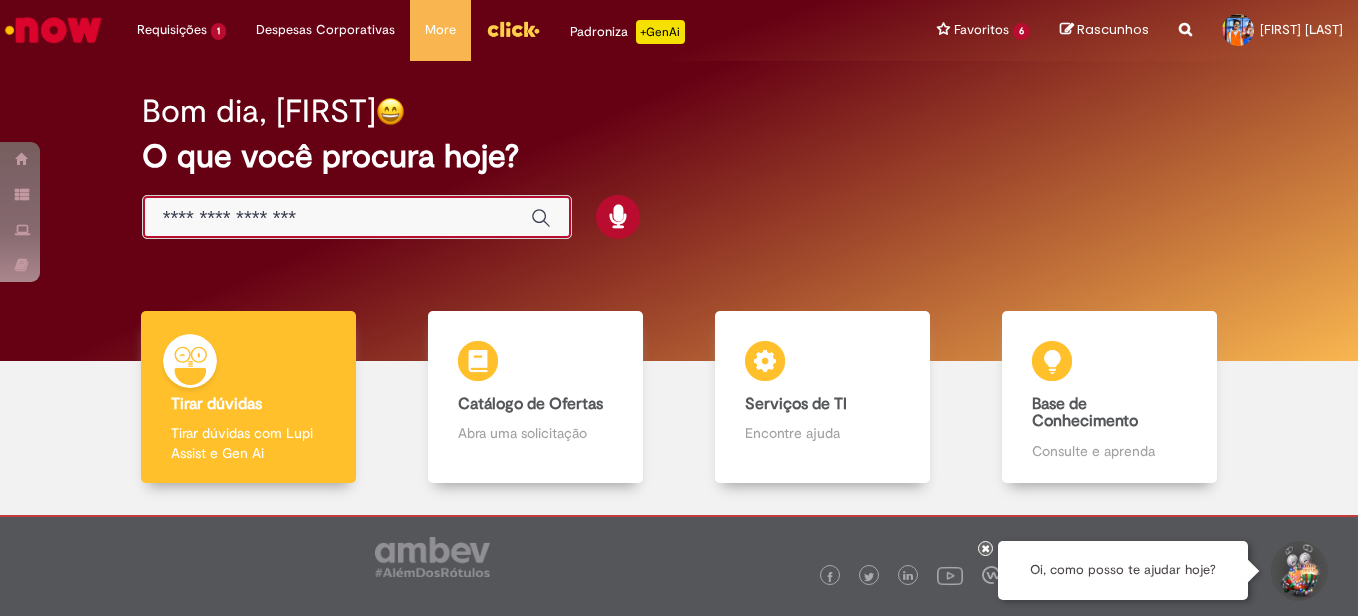 click at bounding box center (337, 218) 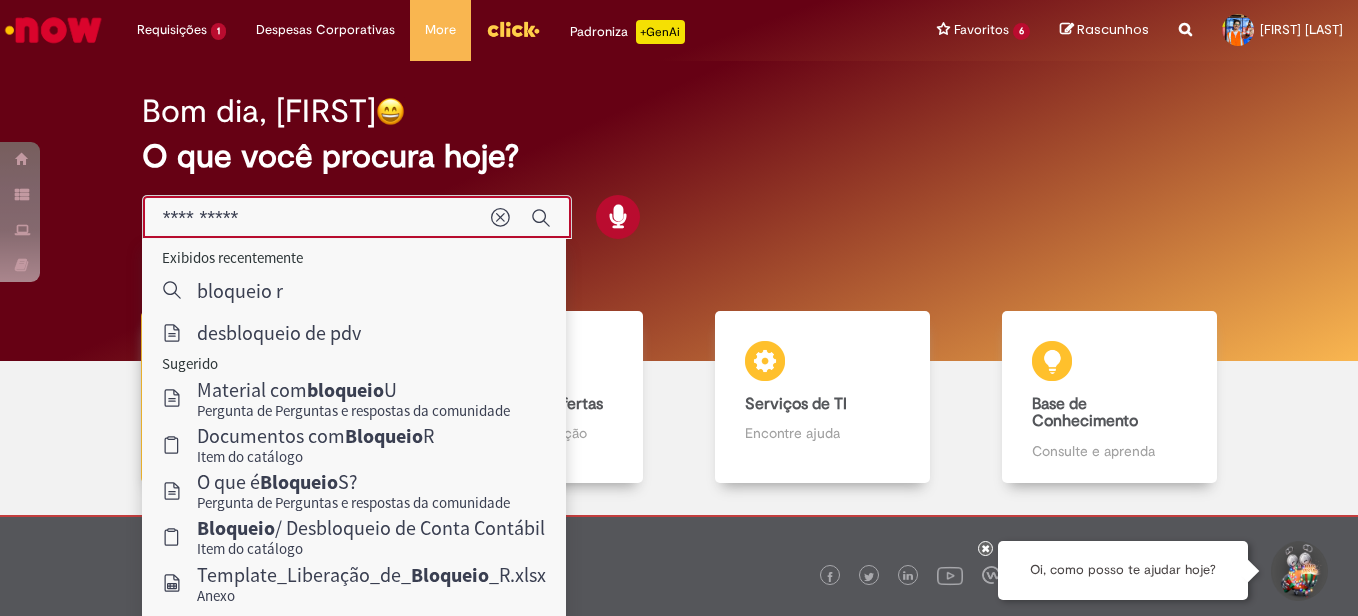 type on "**********" 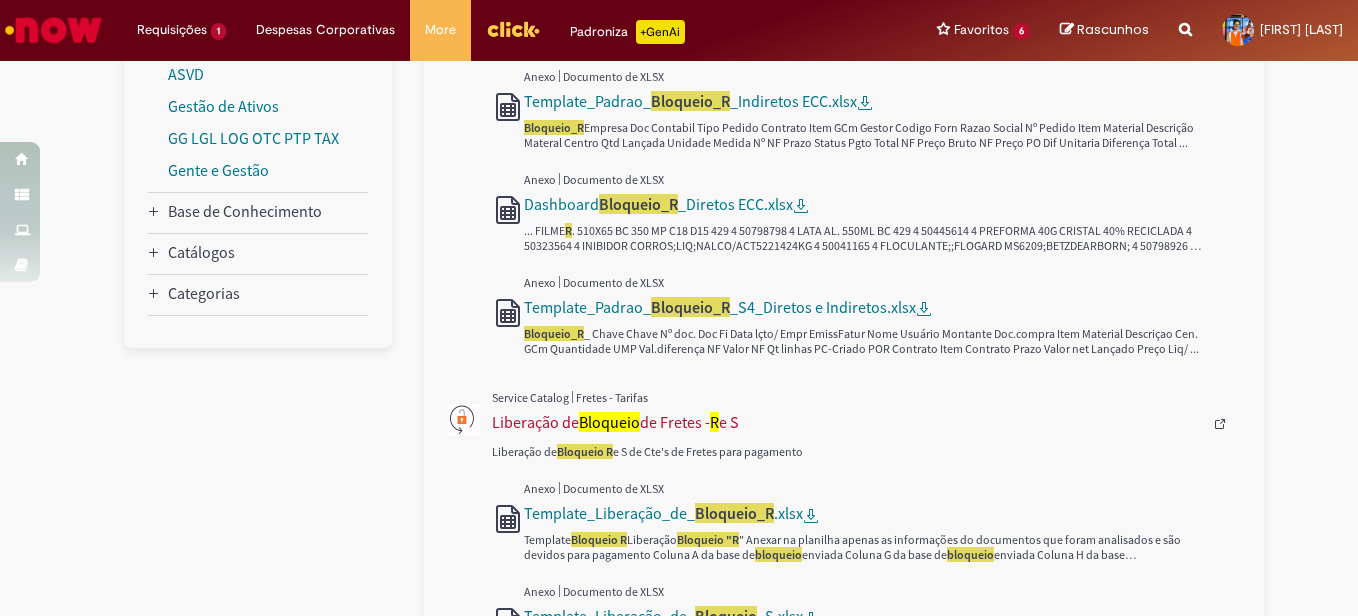 scroll, scrollTop: 200, scrollLeft: 0, axis: vertical 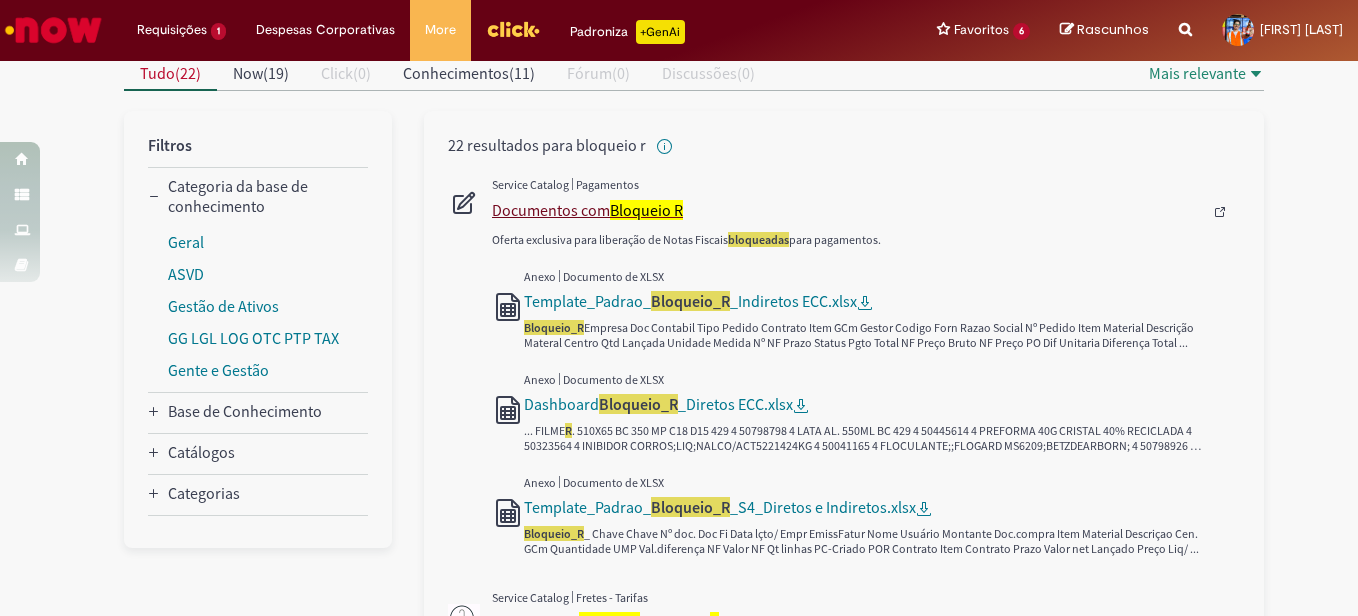 click on "Documentos com Bloqueio R" at bounding box center (847, 210) 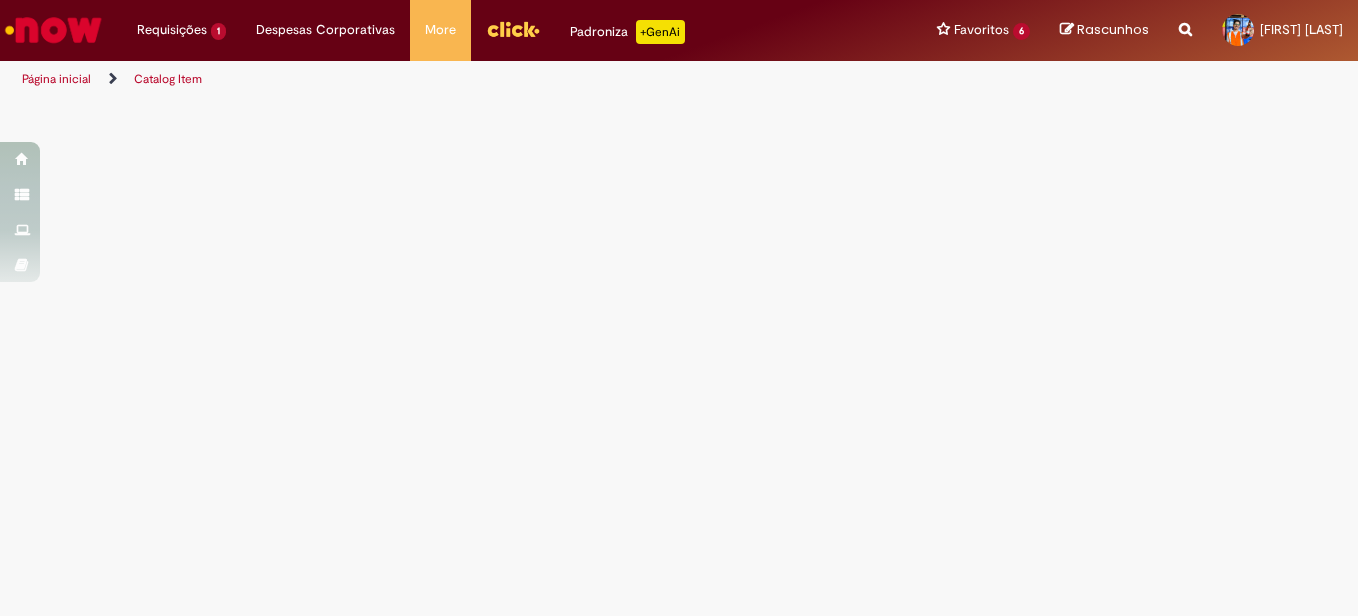 scroll, scrollTop: 0, scrollLeft: 0, axis: both 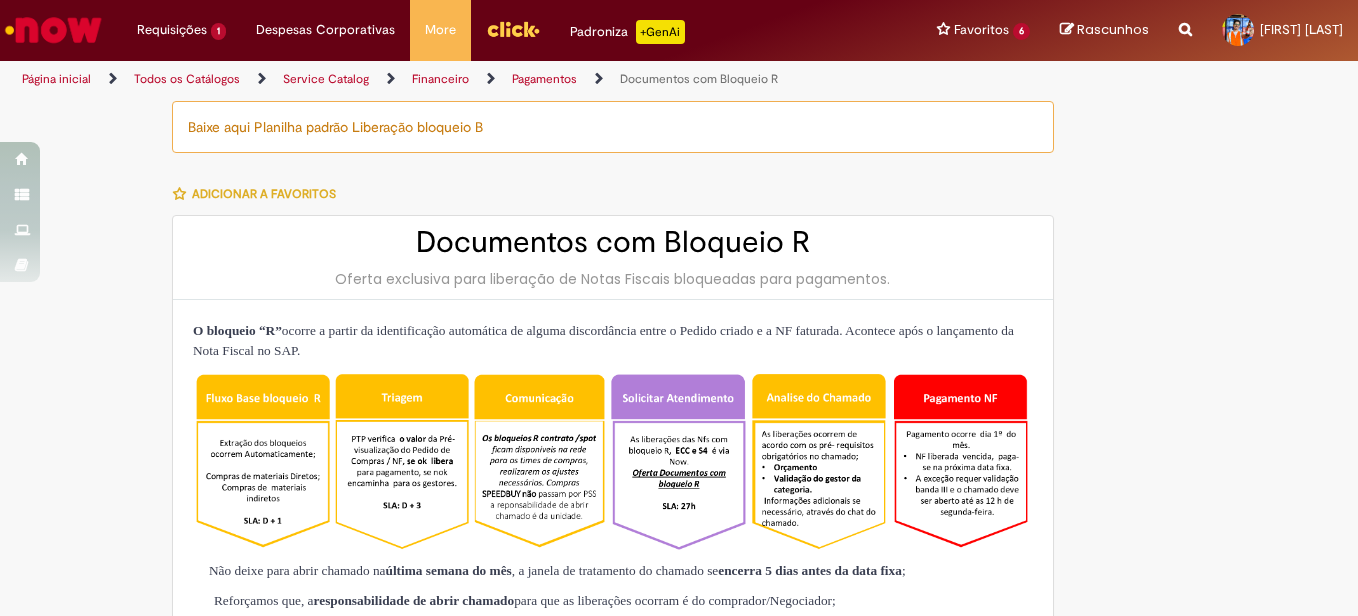 type on "**********" 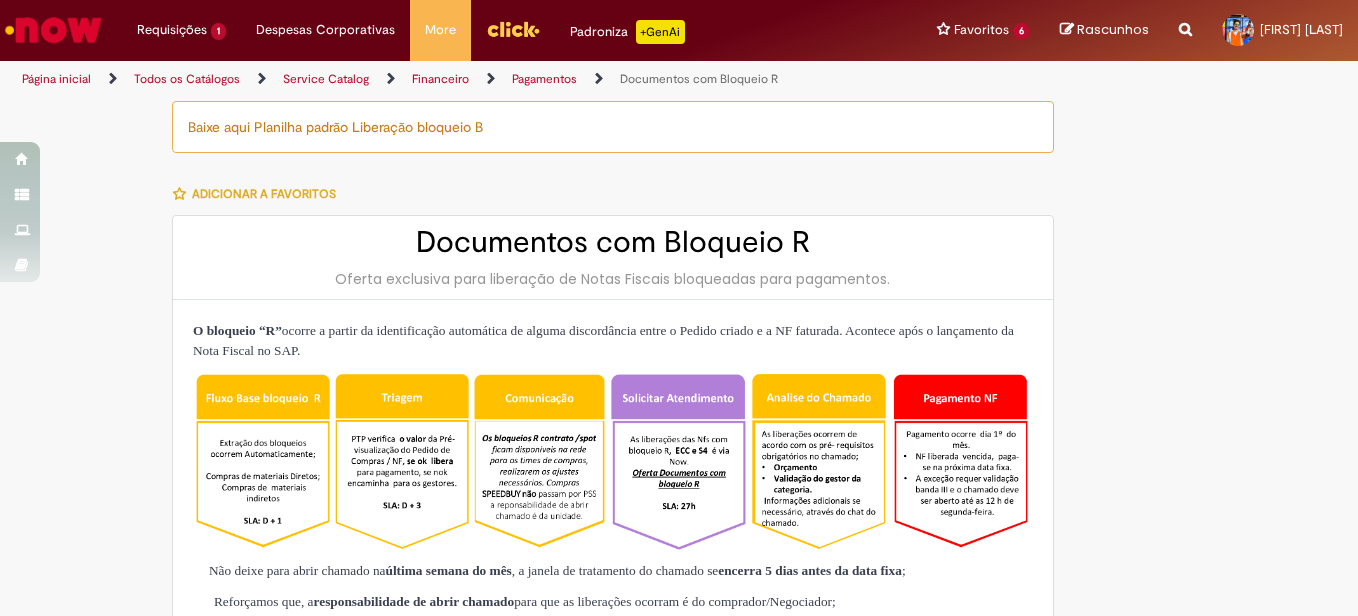 type on "**********" 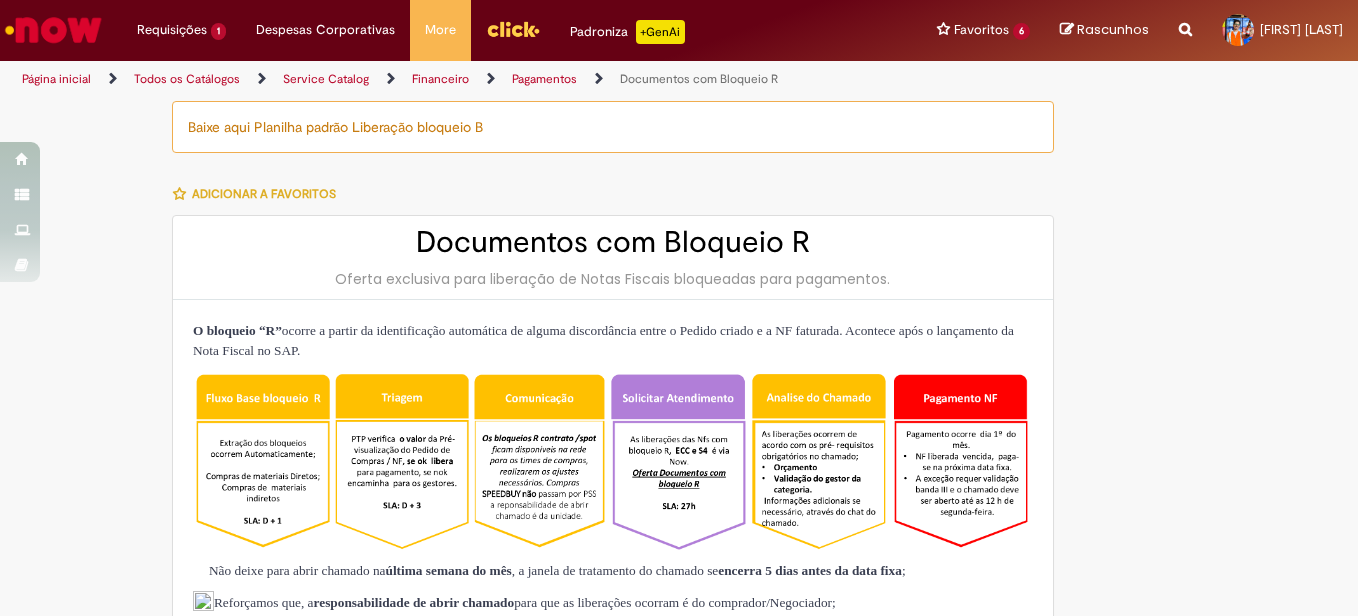 type on "**********" 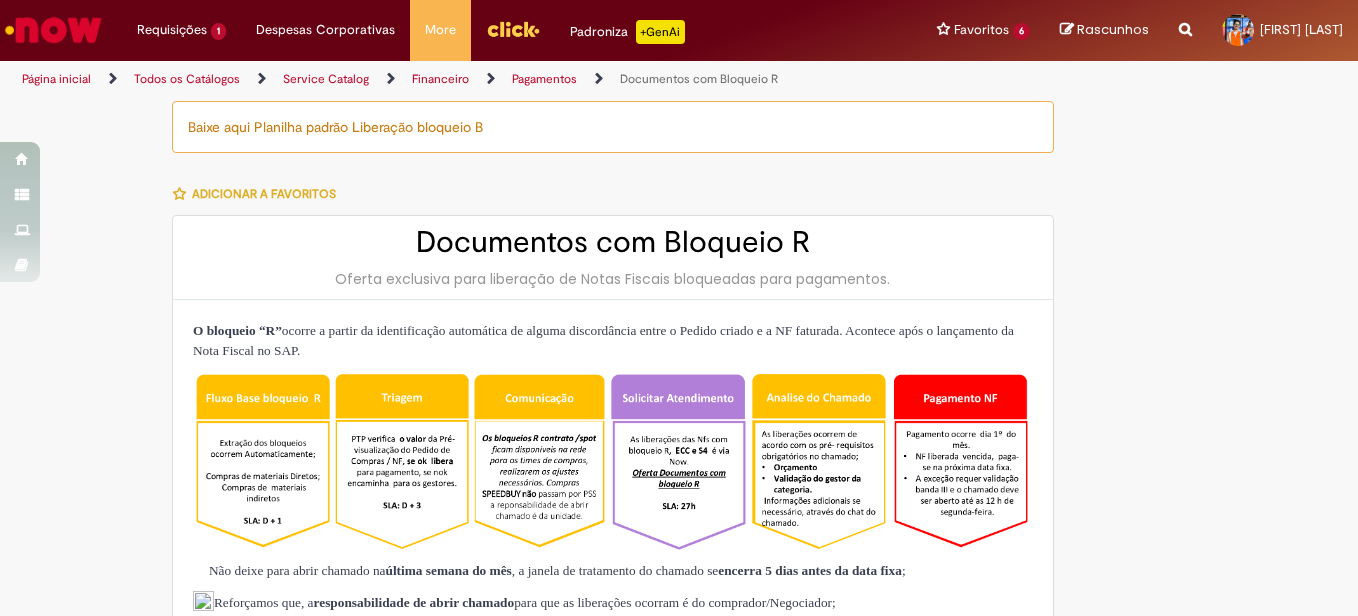 type on "**********" 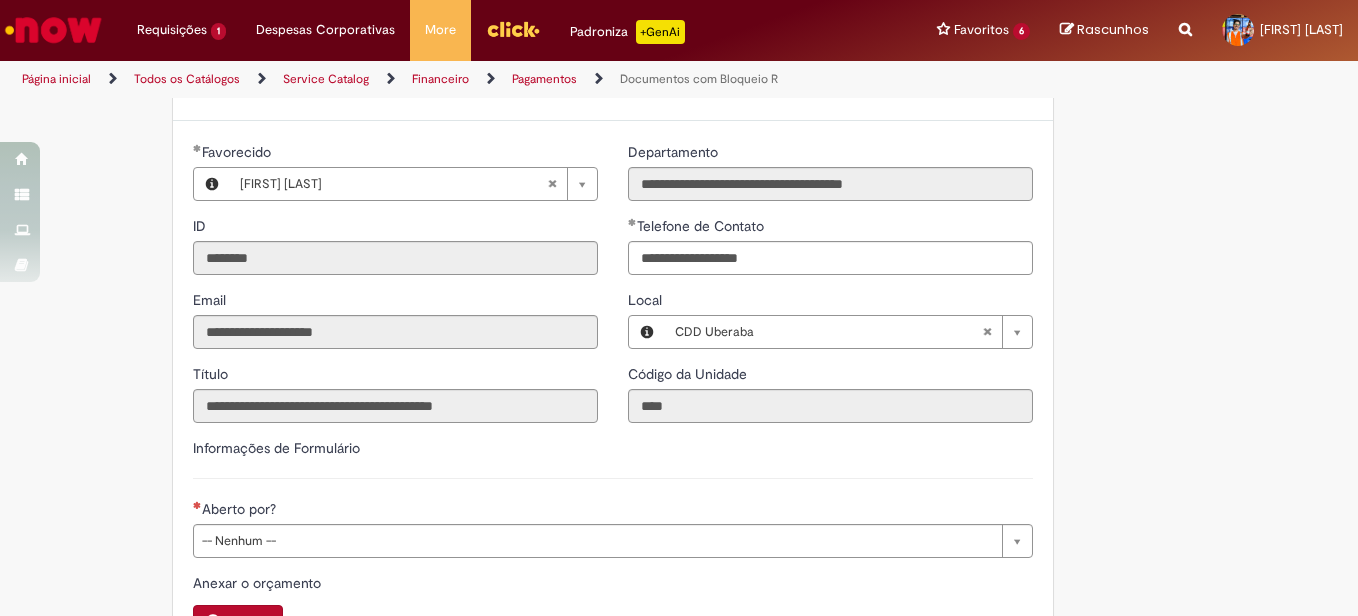 scroll, scrollTop: 1400, scrollLeft: 0, axis: vertical 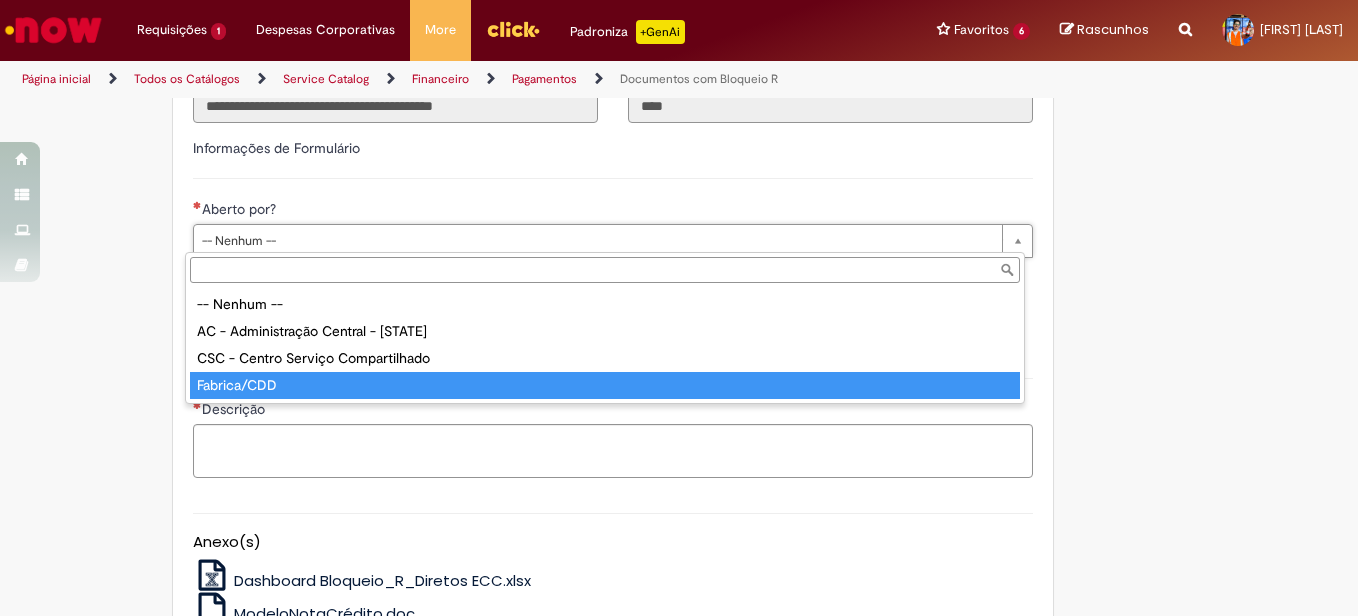 type on "**********" 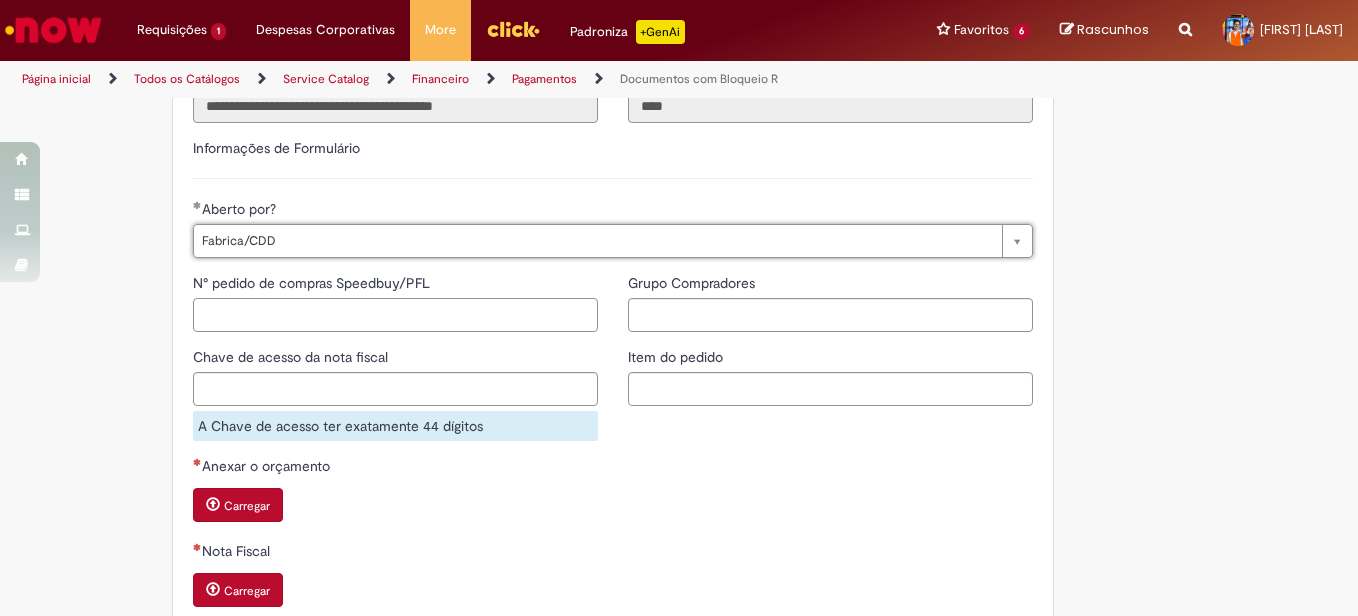click on "N° pedido de compras Speedbuy/PFL" at bounding box center (395, 315) 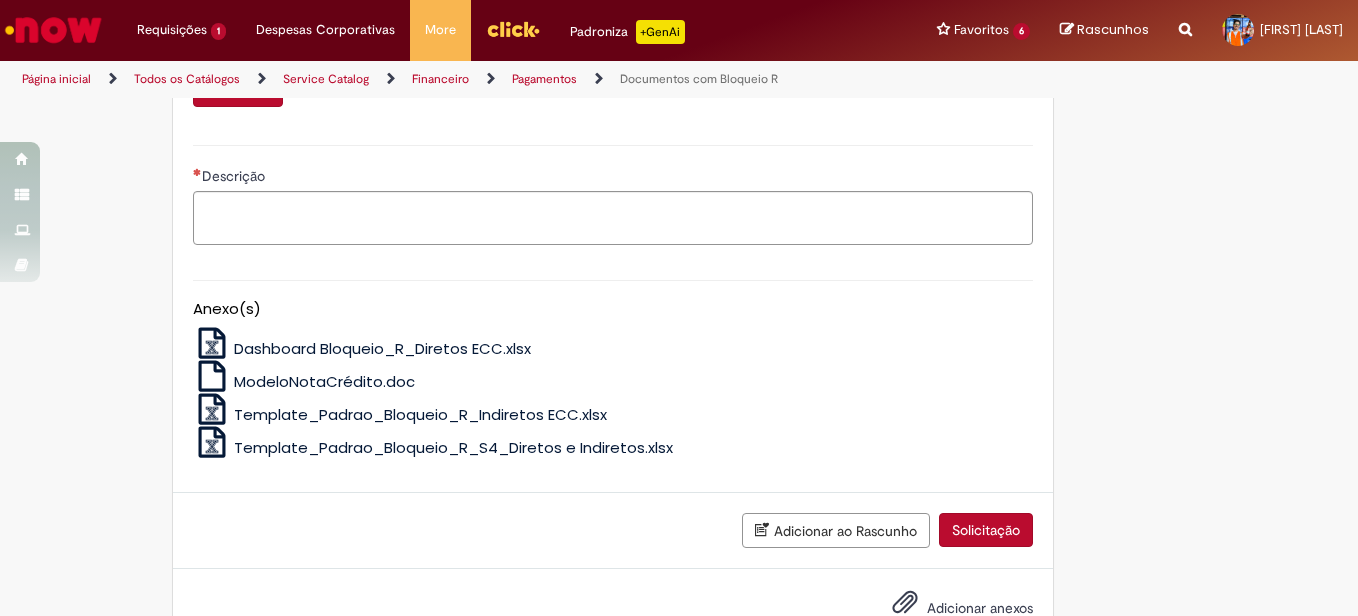 scroll, scrollTop: 1500, scrollLeft: 0, axis: vertical 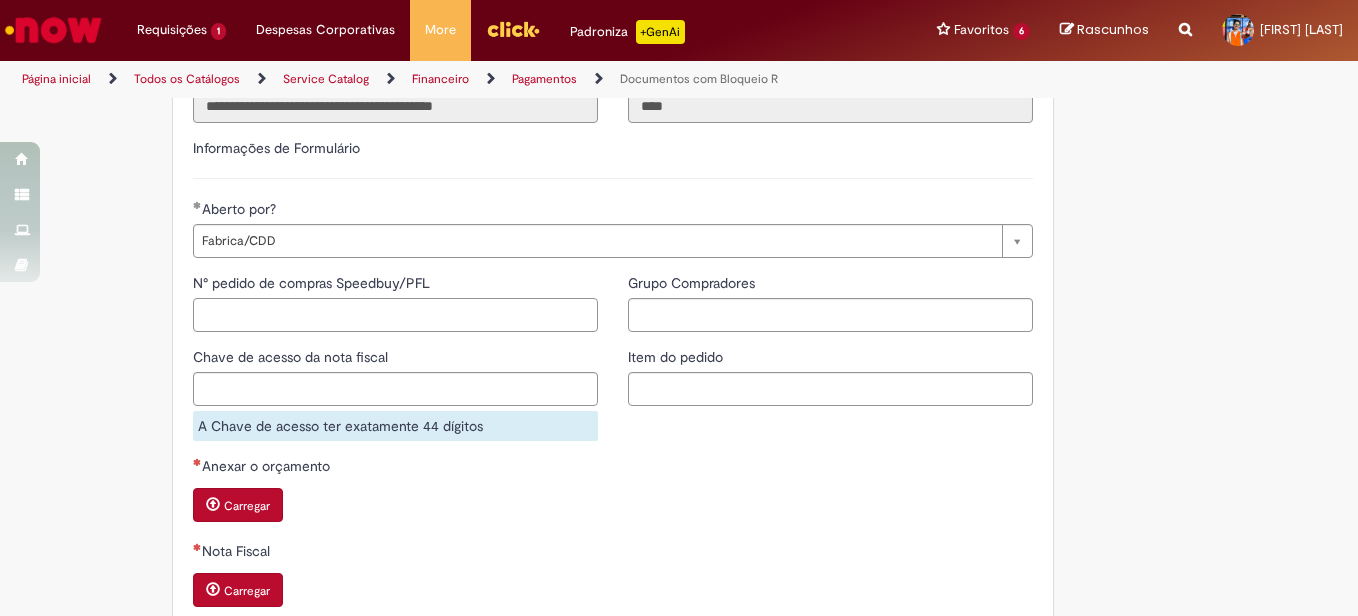 paste on "**********" 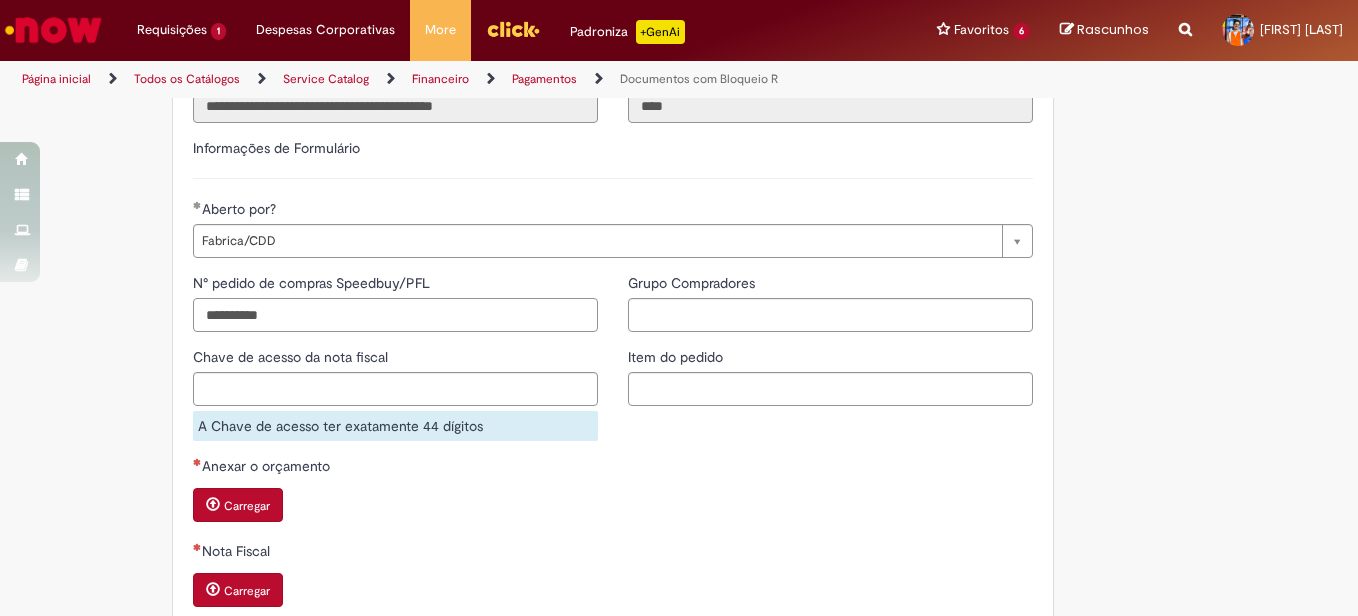 type on "**********" 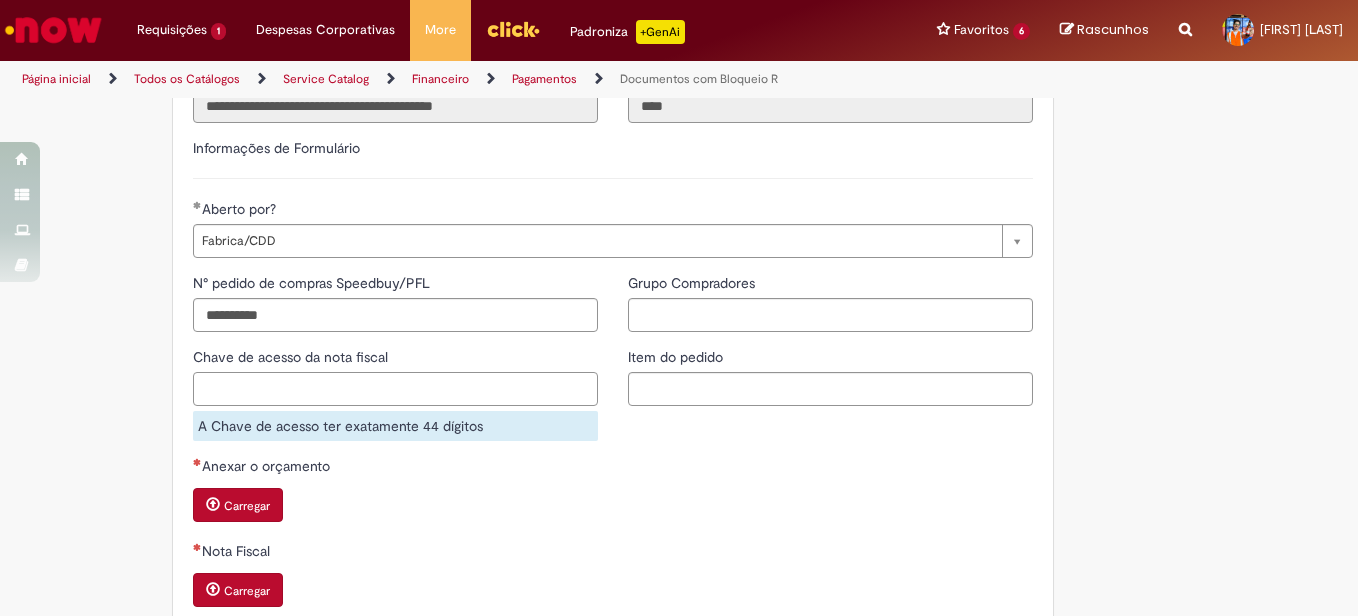 click on "Chave de acesso da nota fiscal" at bounding box center (395, 389) 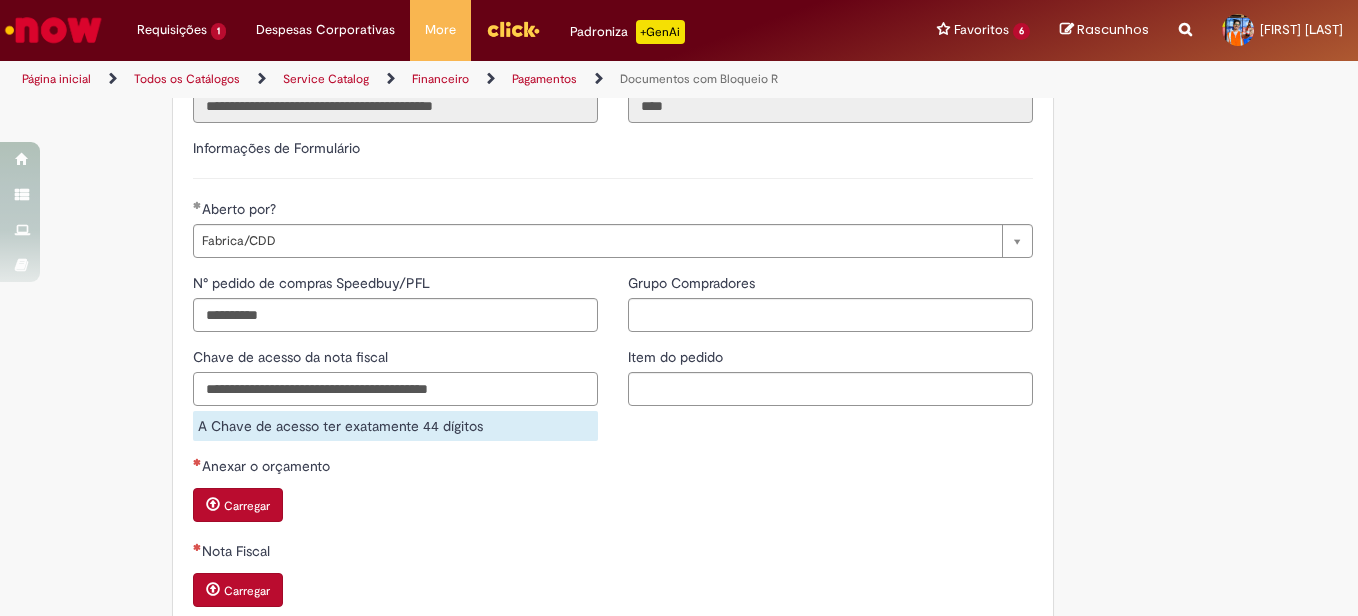 type on "**********" 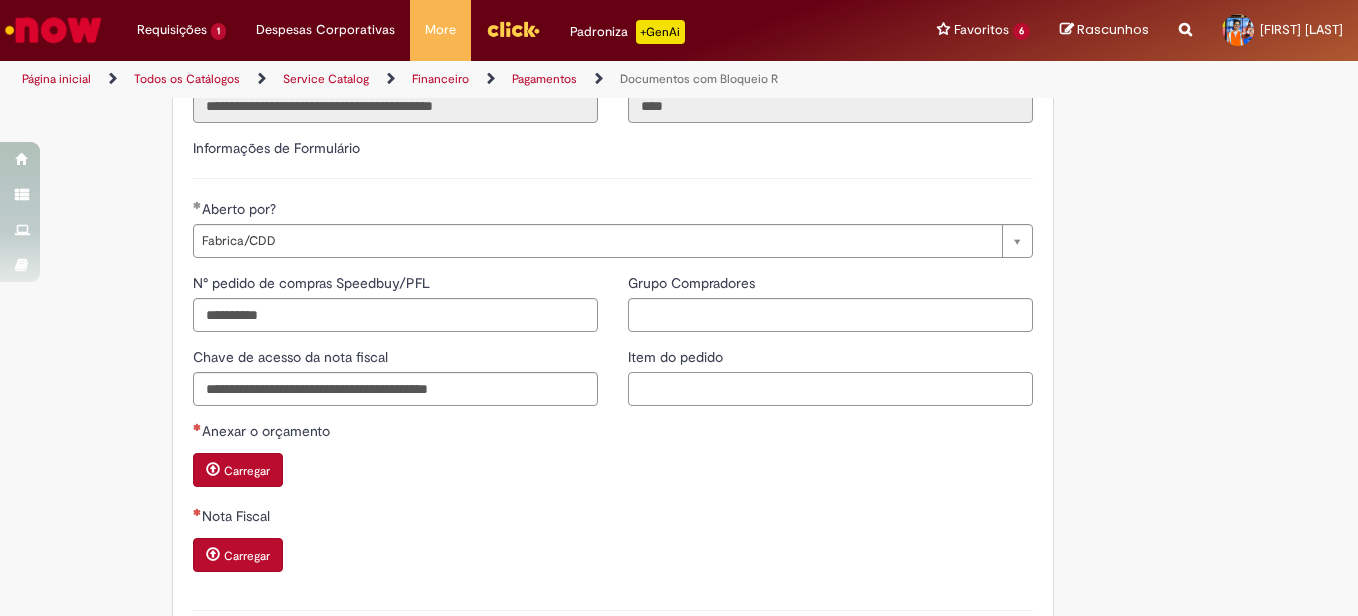 click on "Item do pedido" at bounding box center (830, 389) 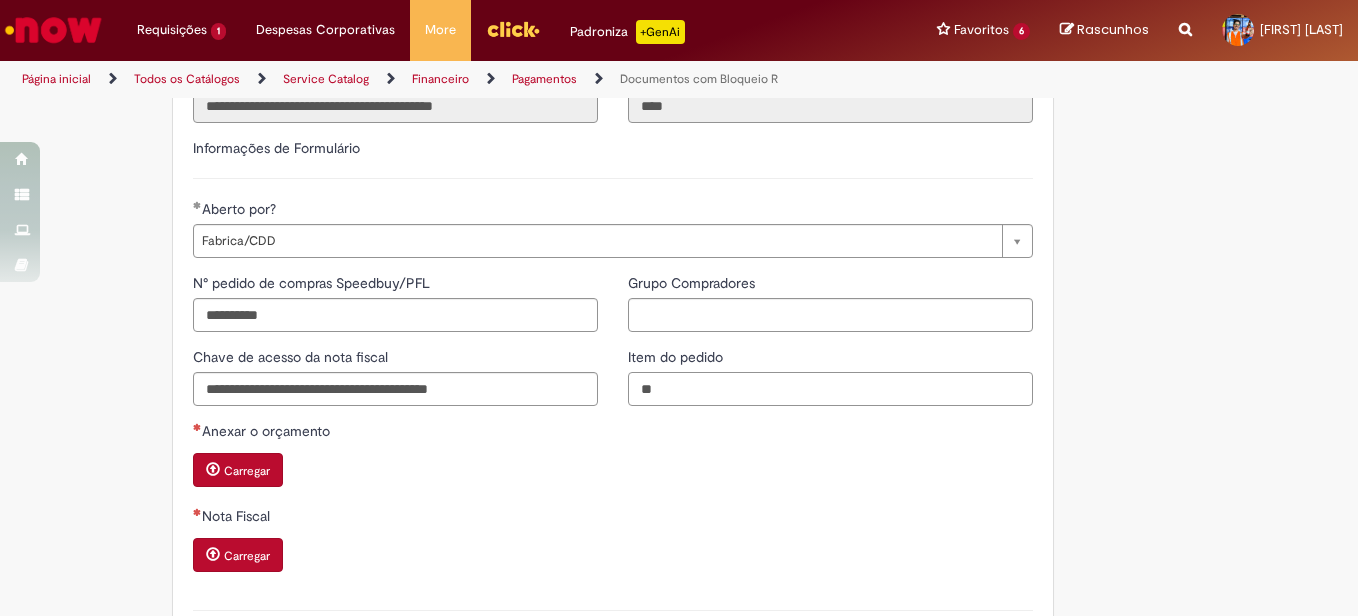 scroll, scrollTop: 1500, scrollLeft: 0, axis: vertical 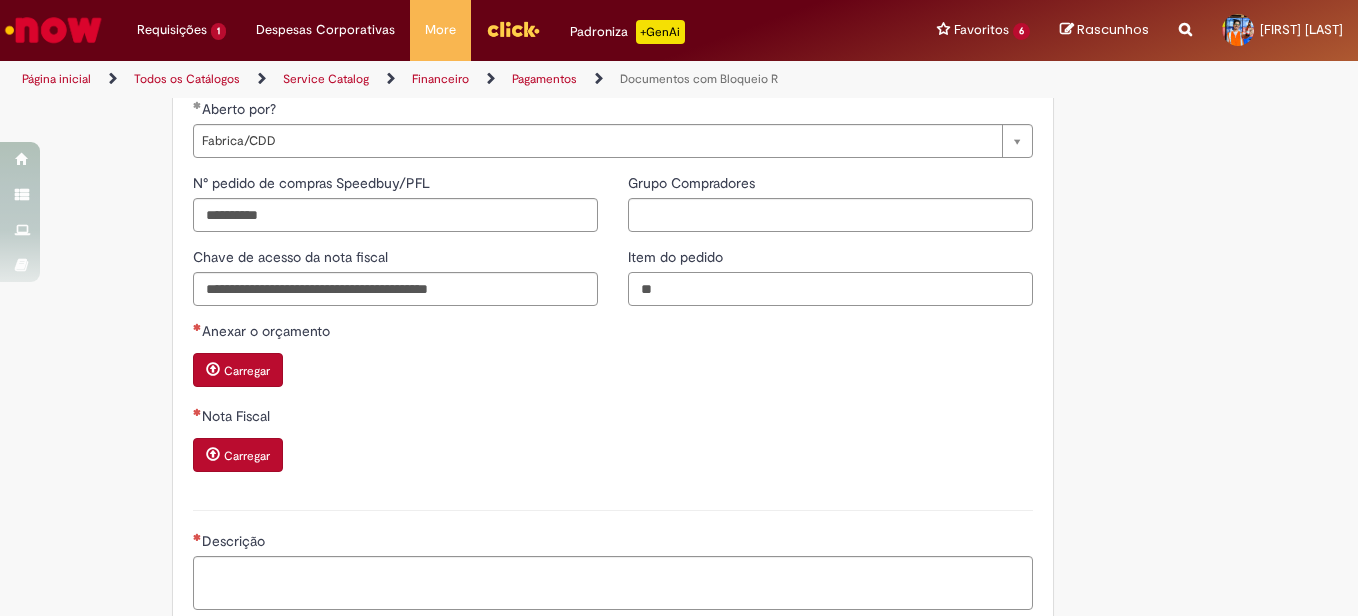 type on "**" 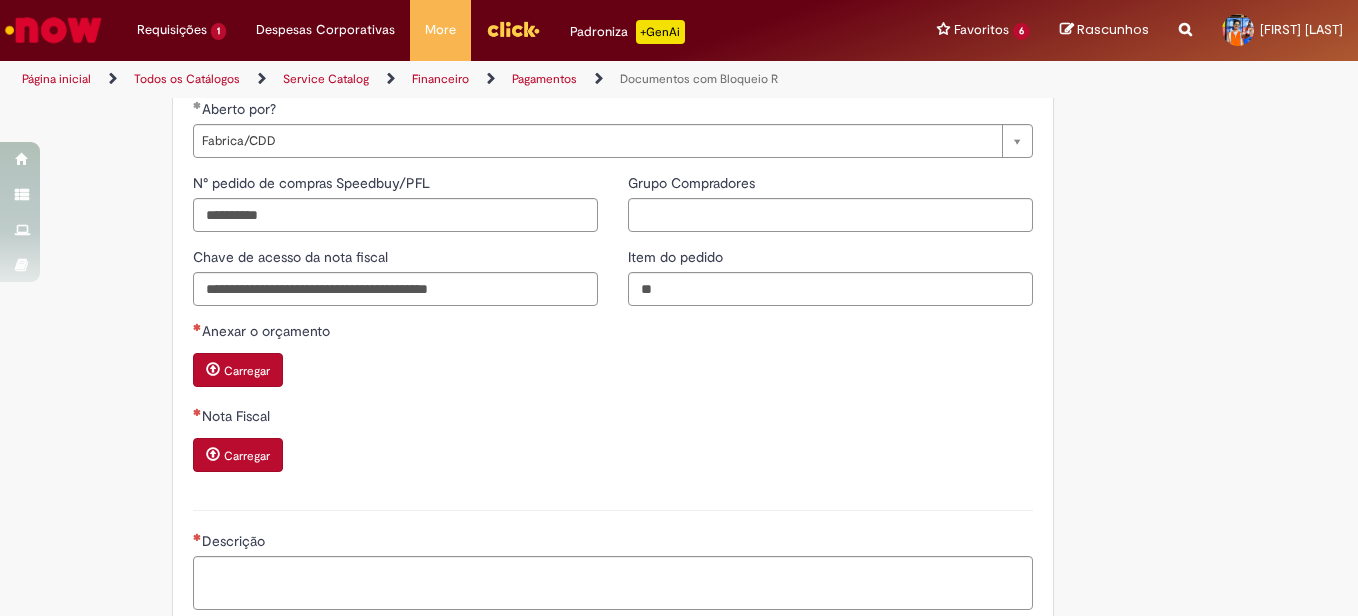 click on "Carregar" at bounding box center (247, 371) 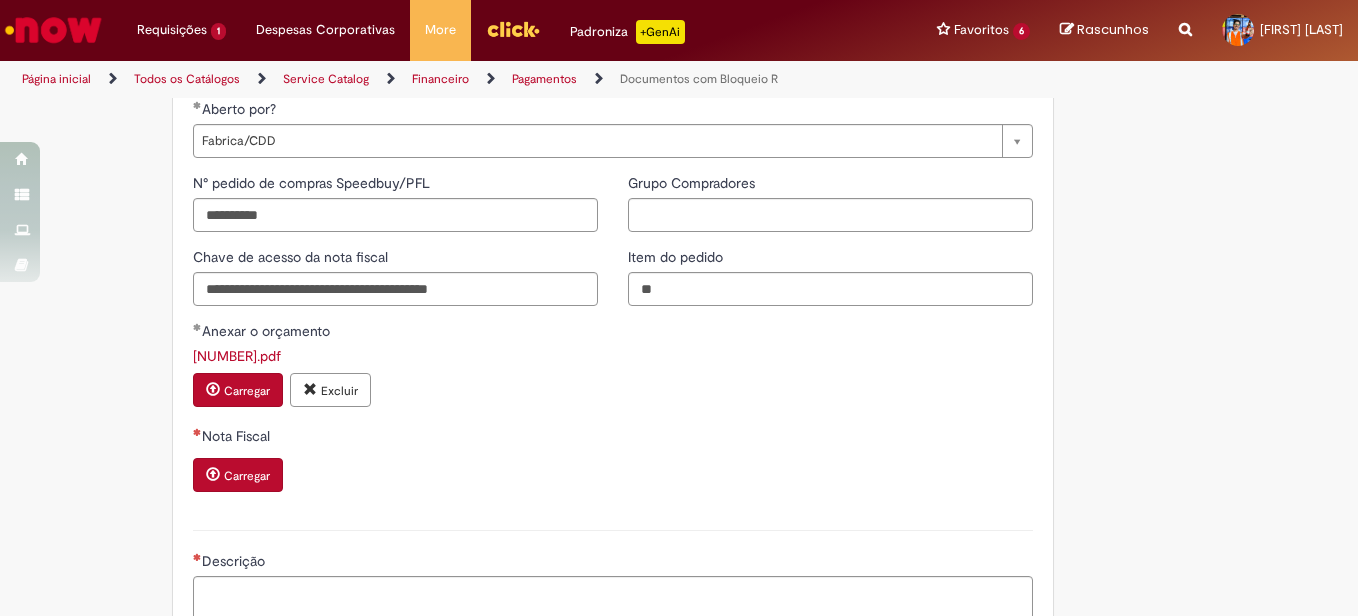 click on "Carregar" at bounding box center [247, 476] 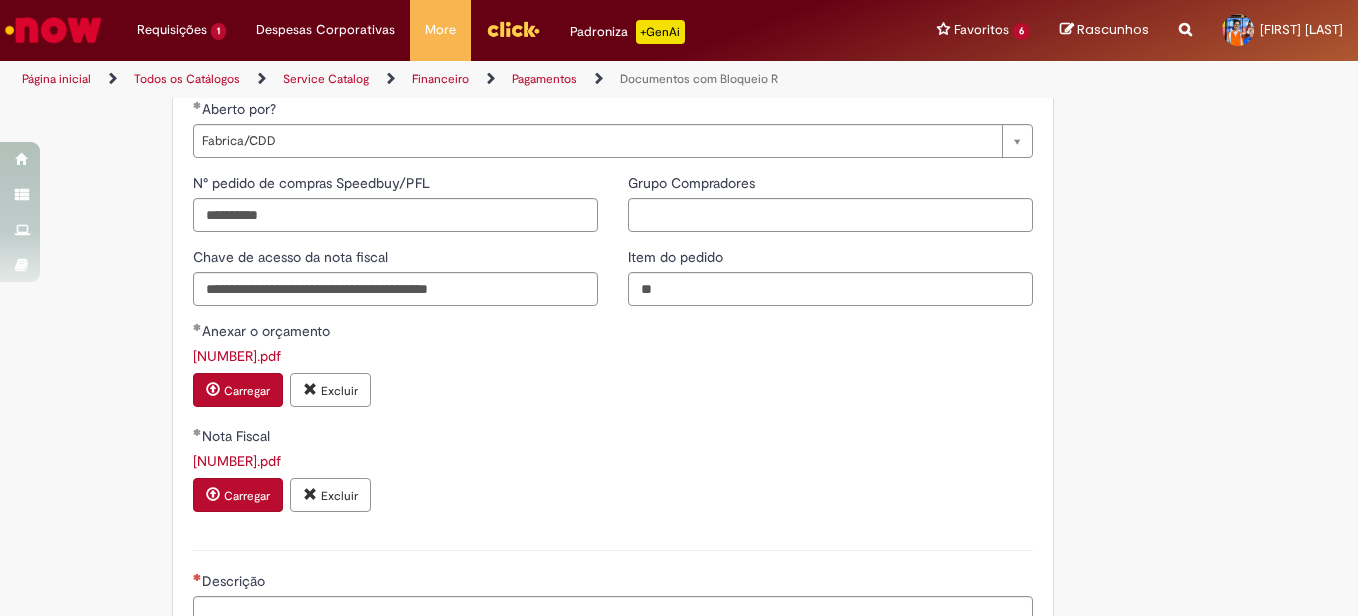 scroll, scrollTop: 1800, scrollLeft: 0, axis: vertical 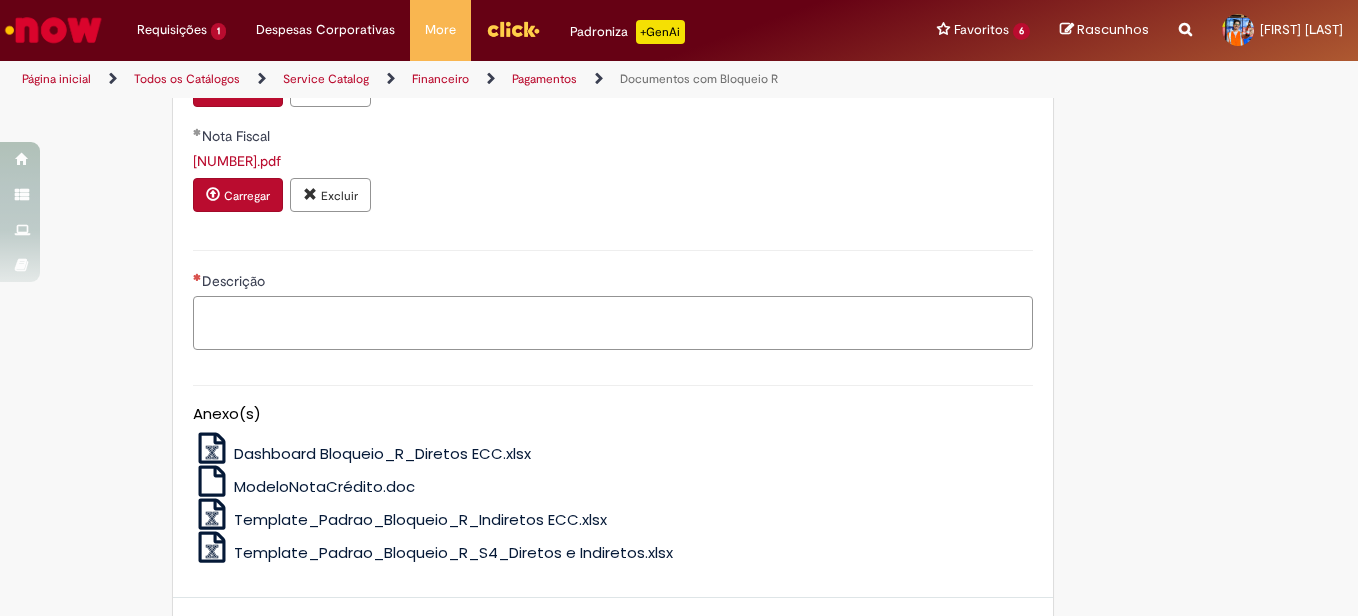 click on "Descrição" at bounding box center [613, 323] 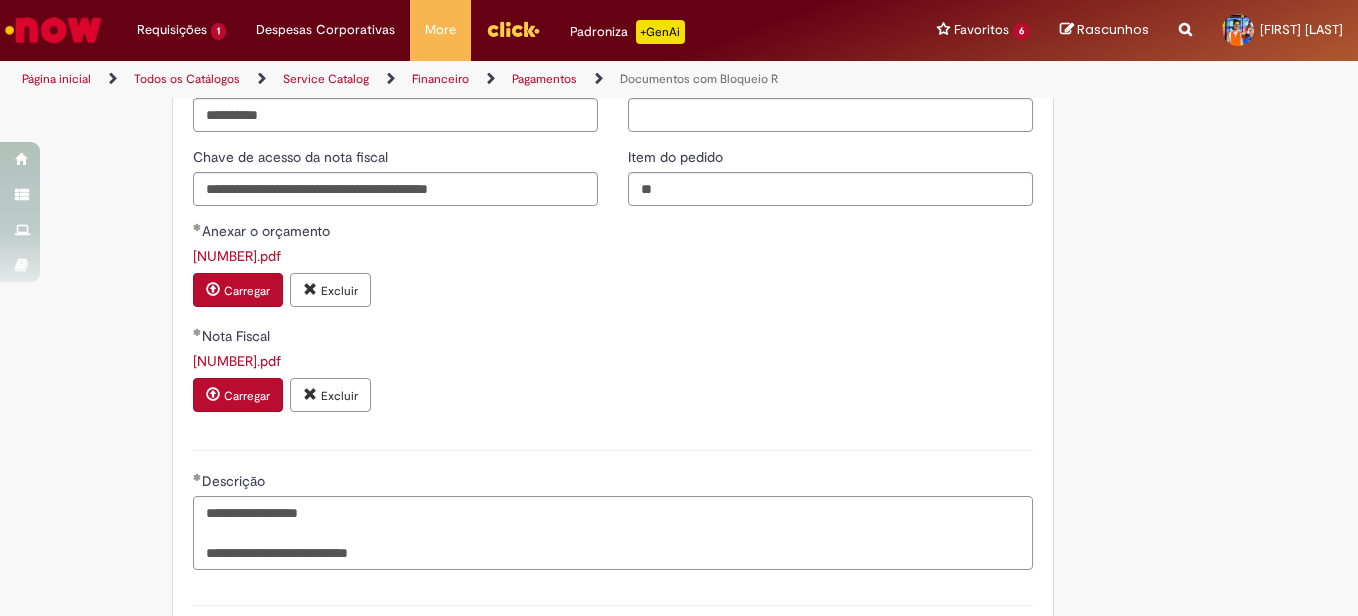 scroll, scrollTop: 1700, scrollLeft: 0, axis: vertical 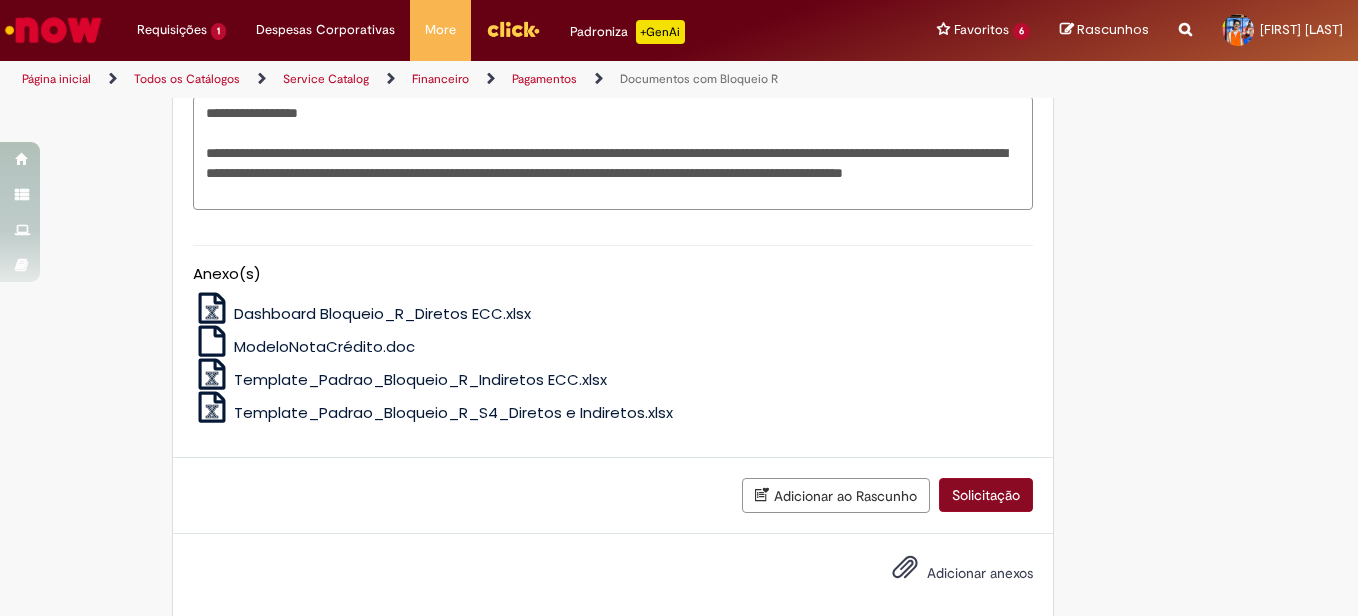 type on "**********" 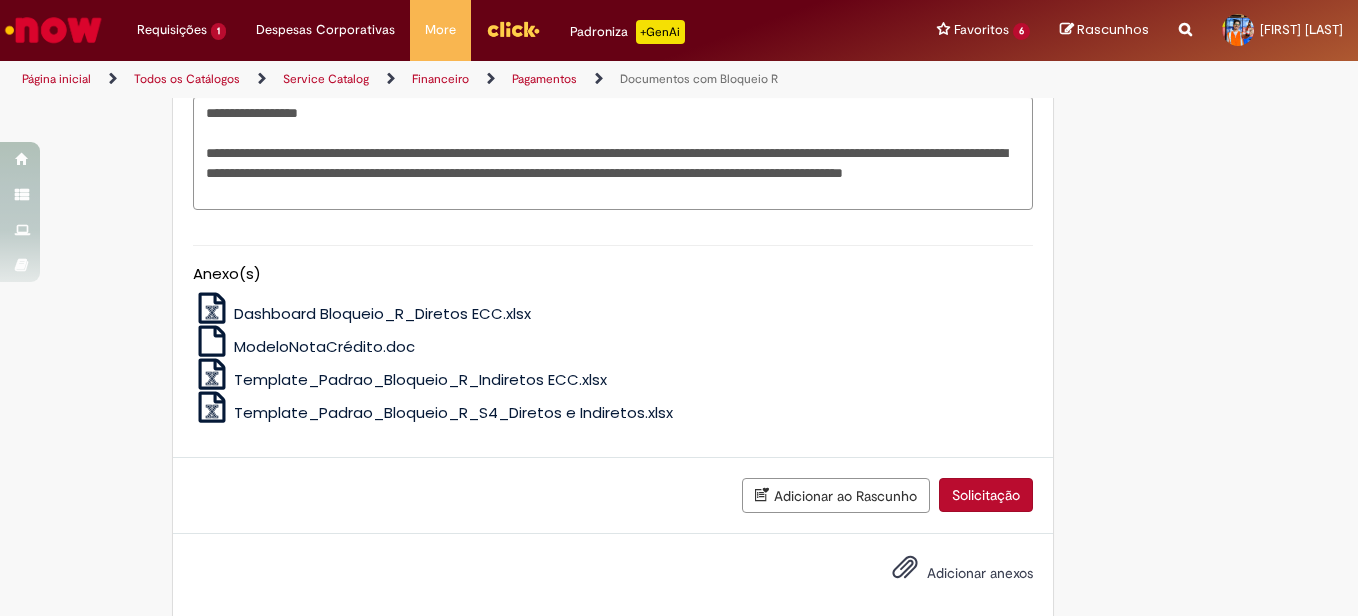 click on "Solicitação" at bounding box center [986, 495] 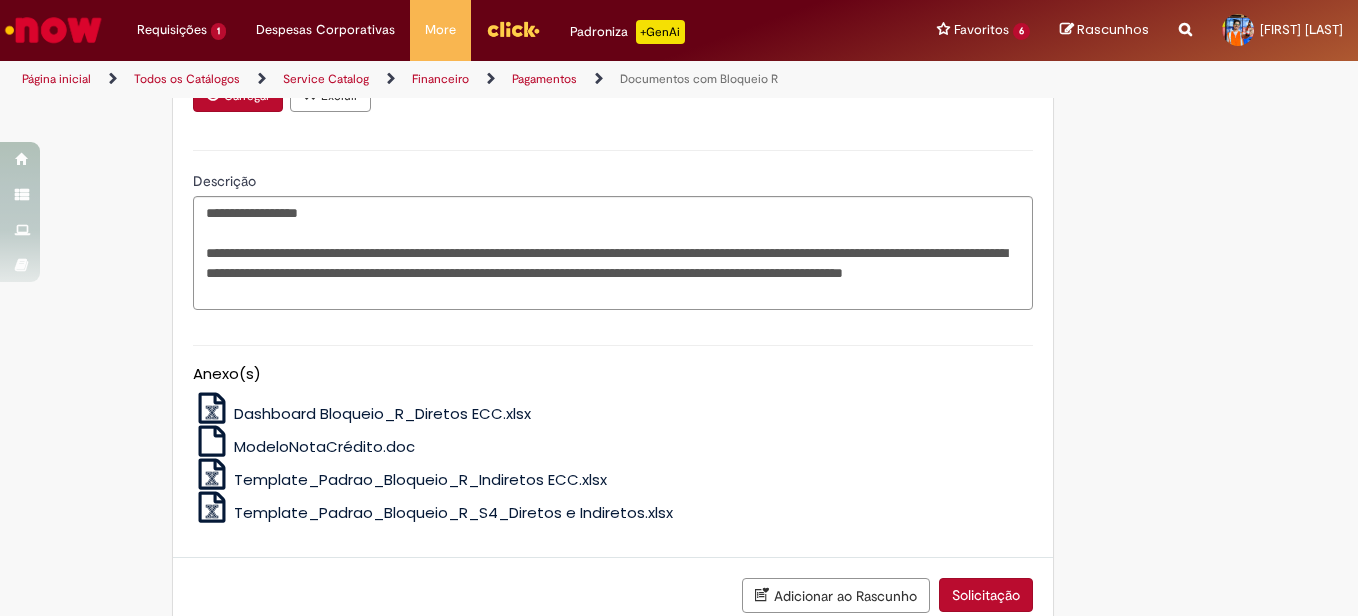 scroll, scrollTop: 2025, scrollLeft: 0, axis: vertical 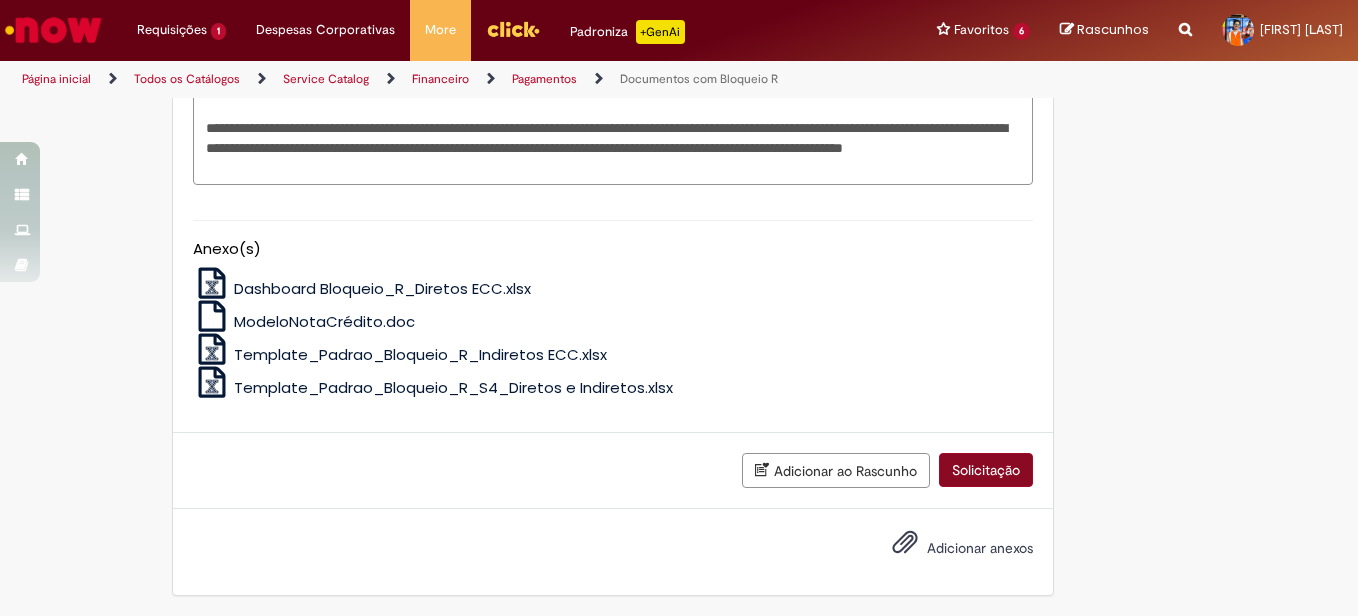 drag, startPoint x: 955, startPoint y: 438, endPoint x: 955, endPoint y: 451, distance: 13 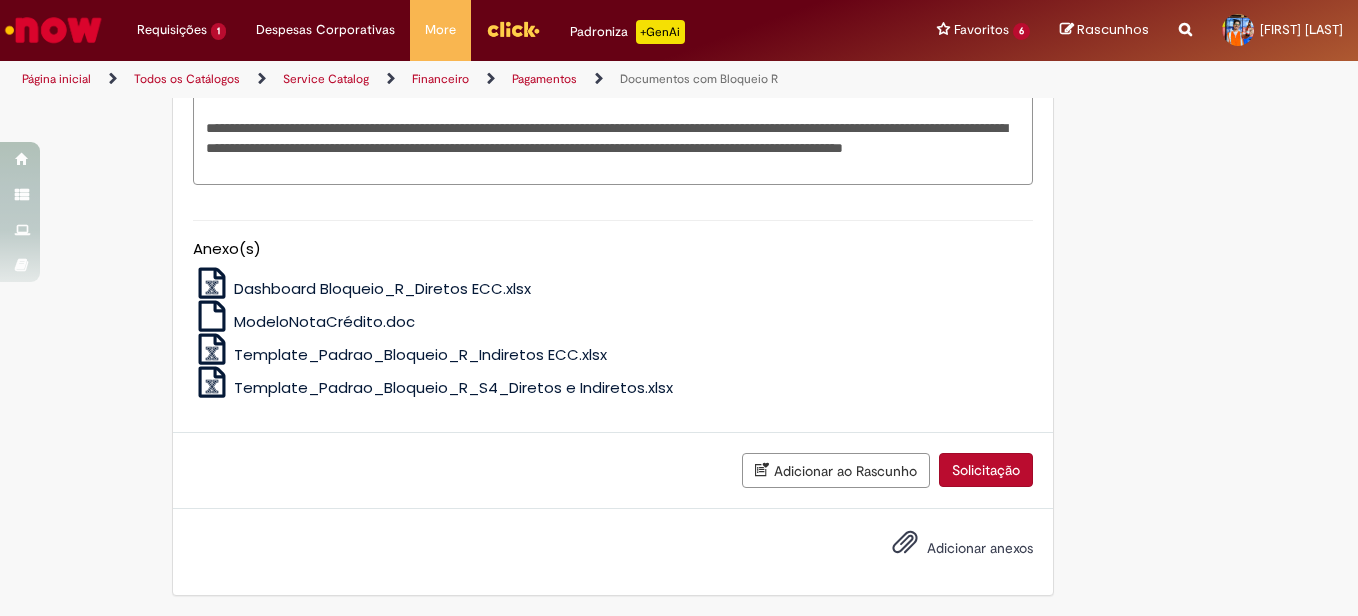 click on "Solicitação" at bounding box center [986, 470] 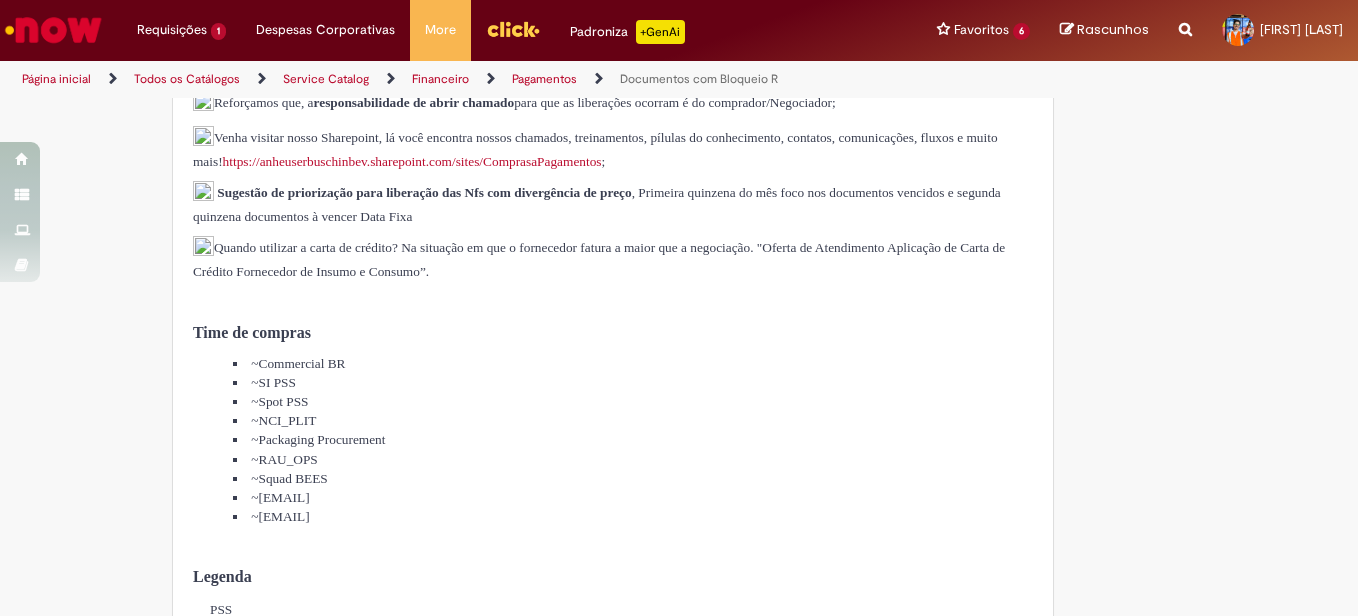 scroll, scrollTop: 700, scrollLeft: 0, axis: vertical 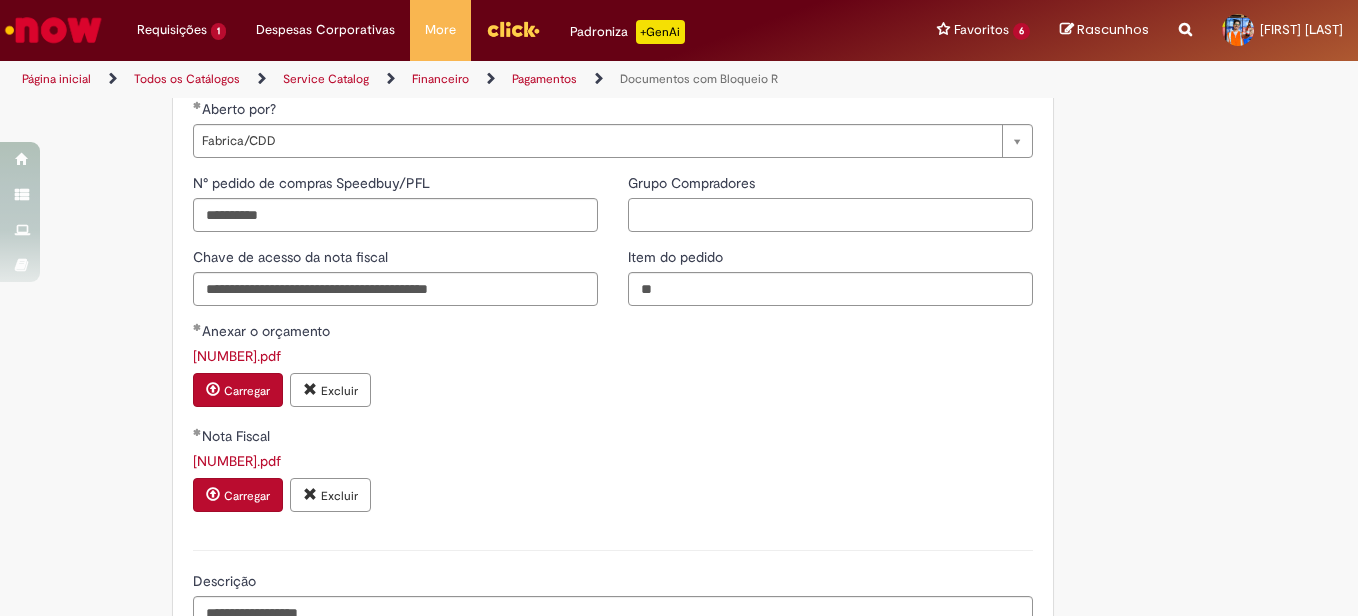 click on "Grupo Compradores" at bounding box center (830, 215) 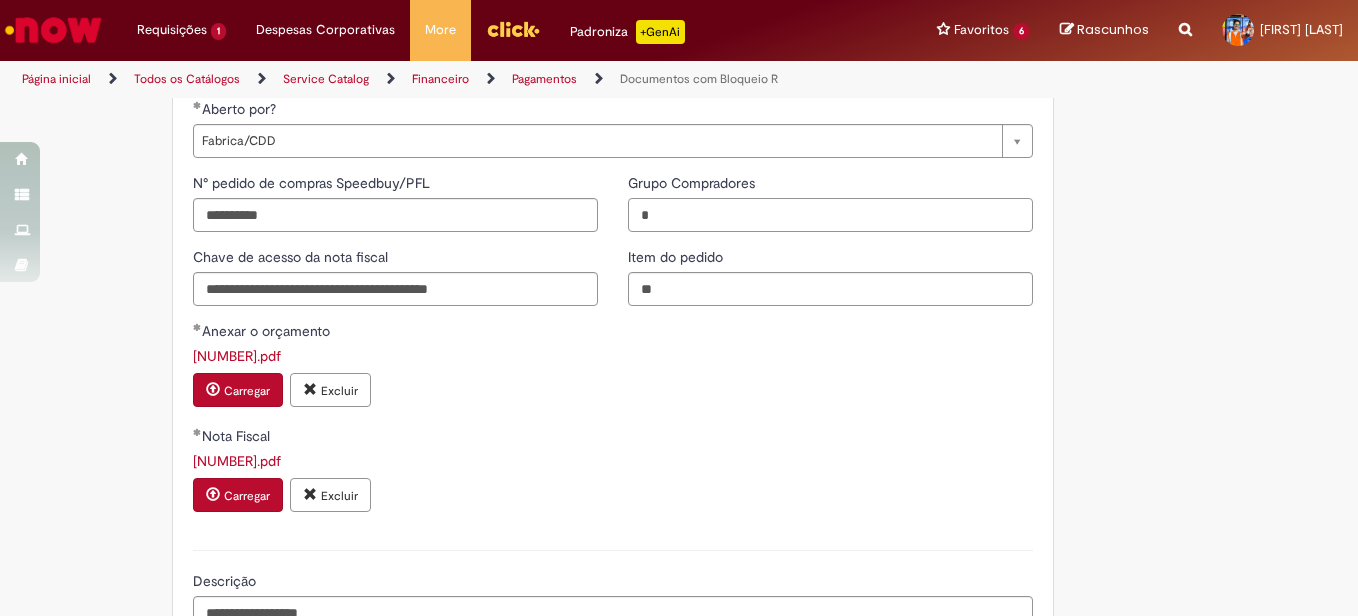 scroll, scrollTop: 2000, scrollLeft: 0, axis: vertical 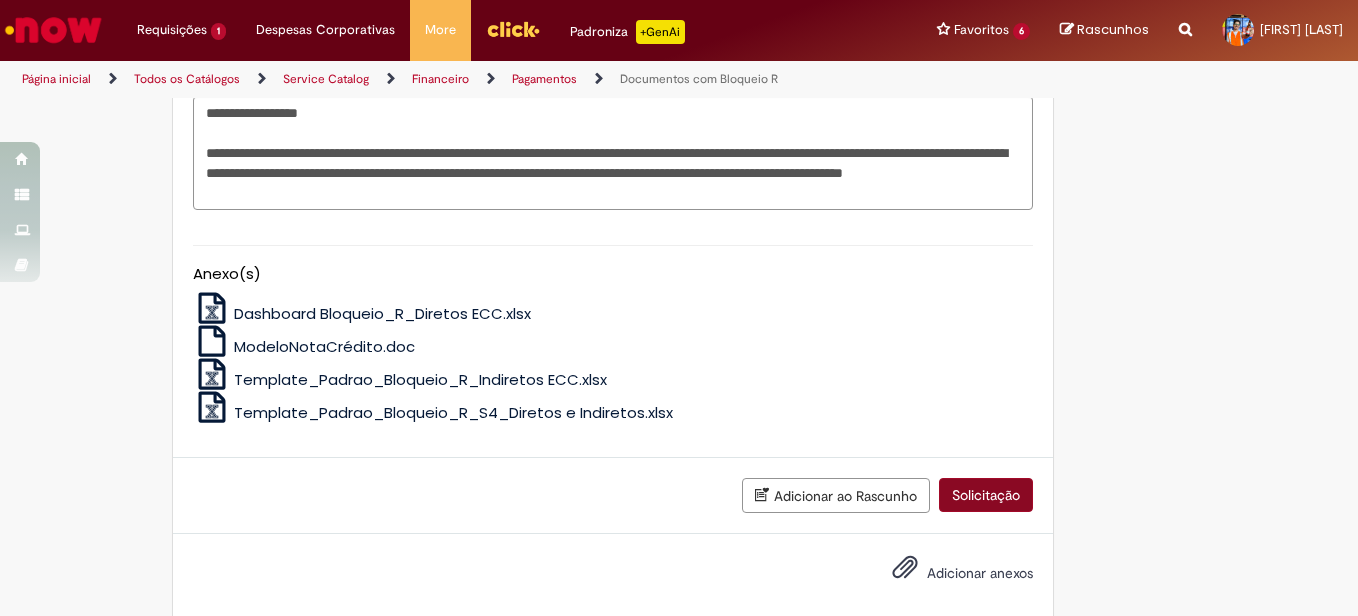 type on "*" 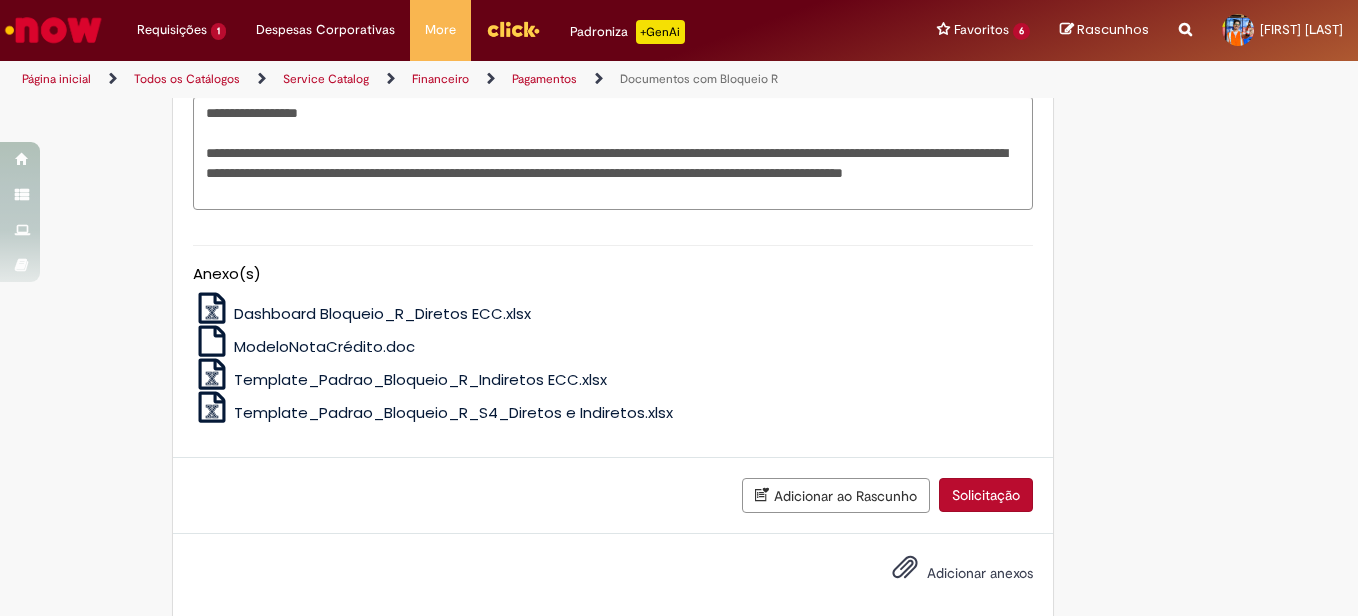 click on "Solicitação" at bounding box center [986, 495] 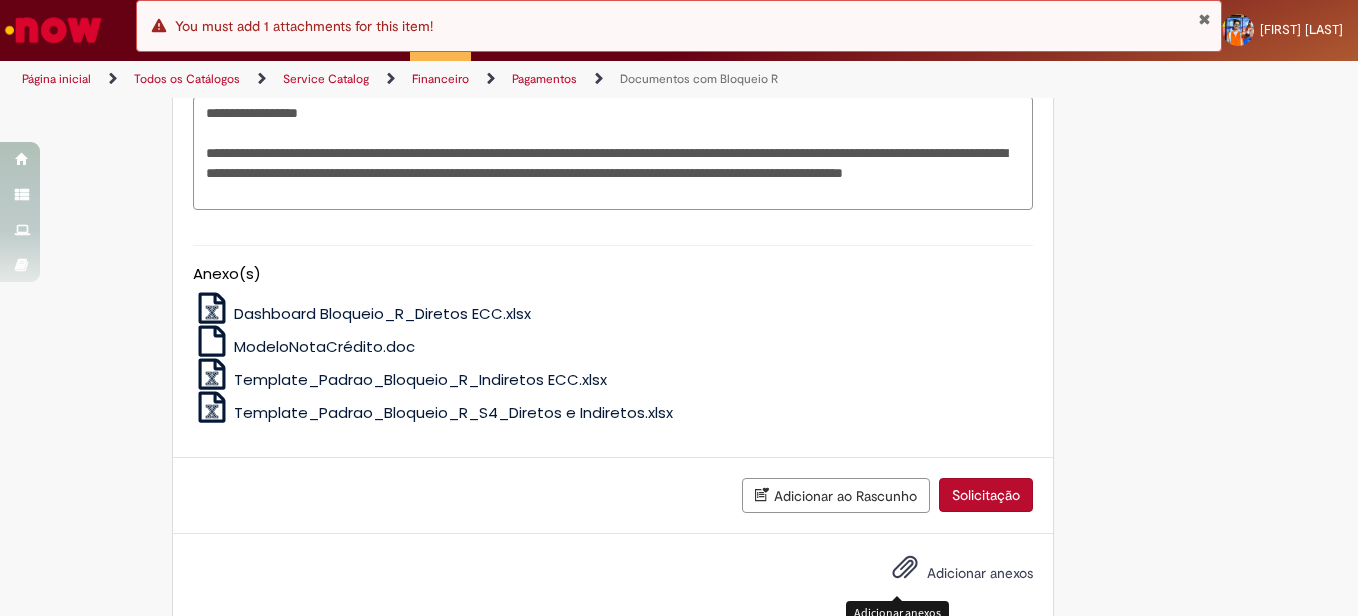 click at bounding box center [905, 568] 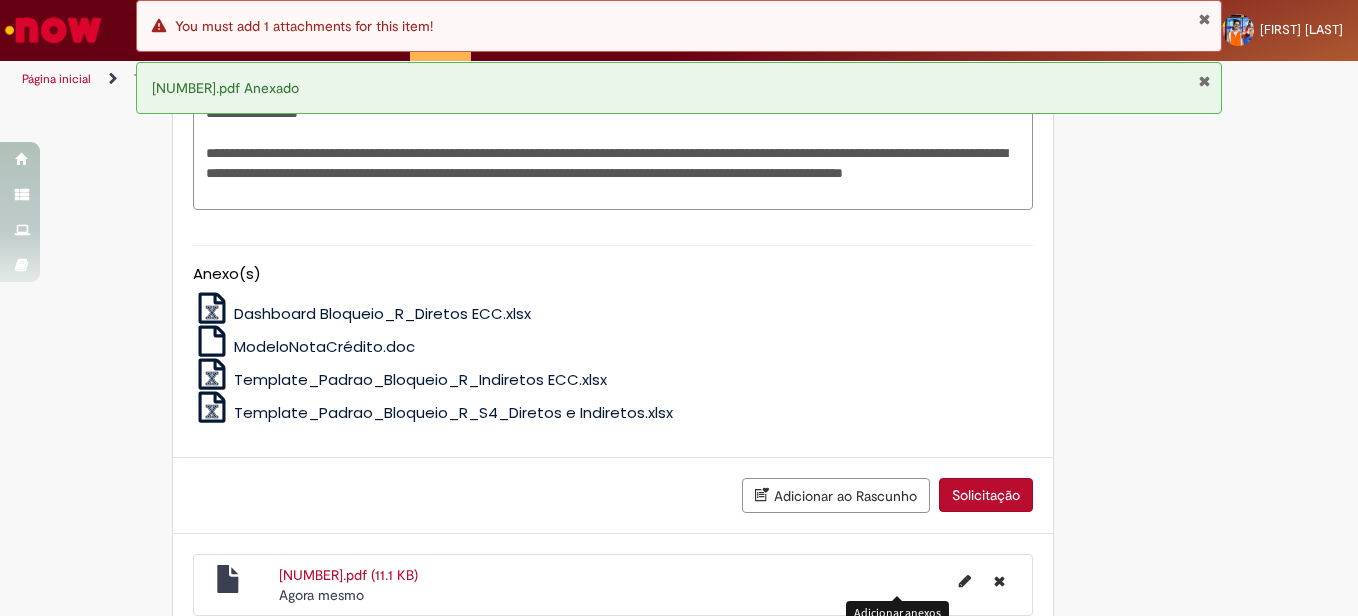 click on "Solicitação" at bounding box center [986, 495] 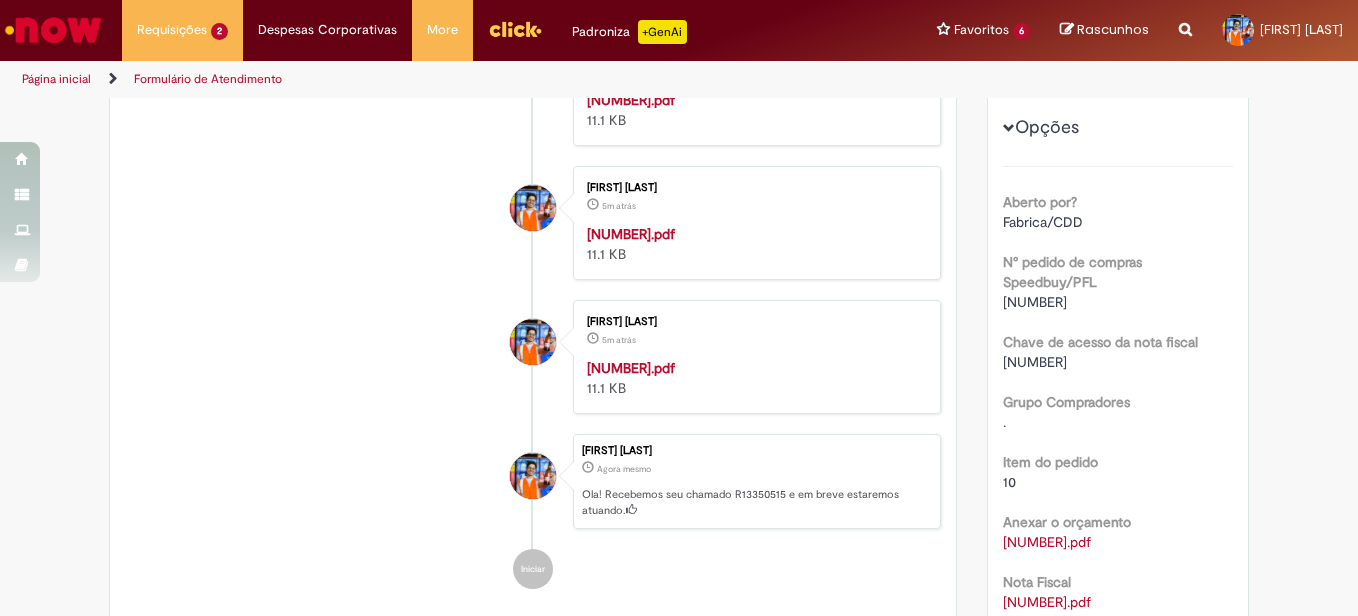 scroll, scrollTop: 415, scrollLeft: 0, axis: vertical 